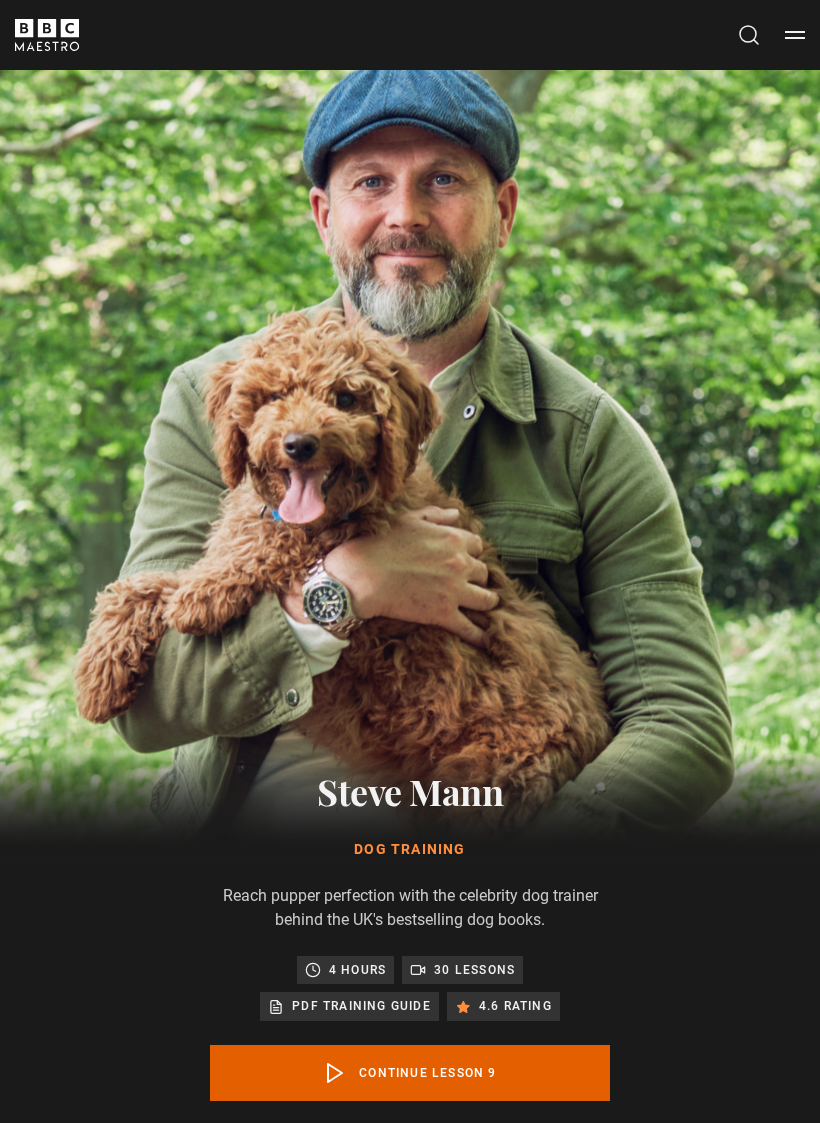 scroll, scrollTop: 24, scrollLeft: 0, axis: vertical 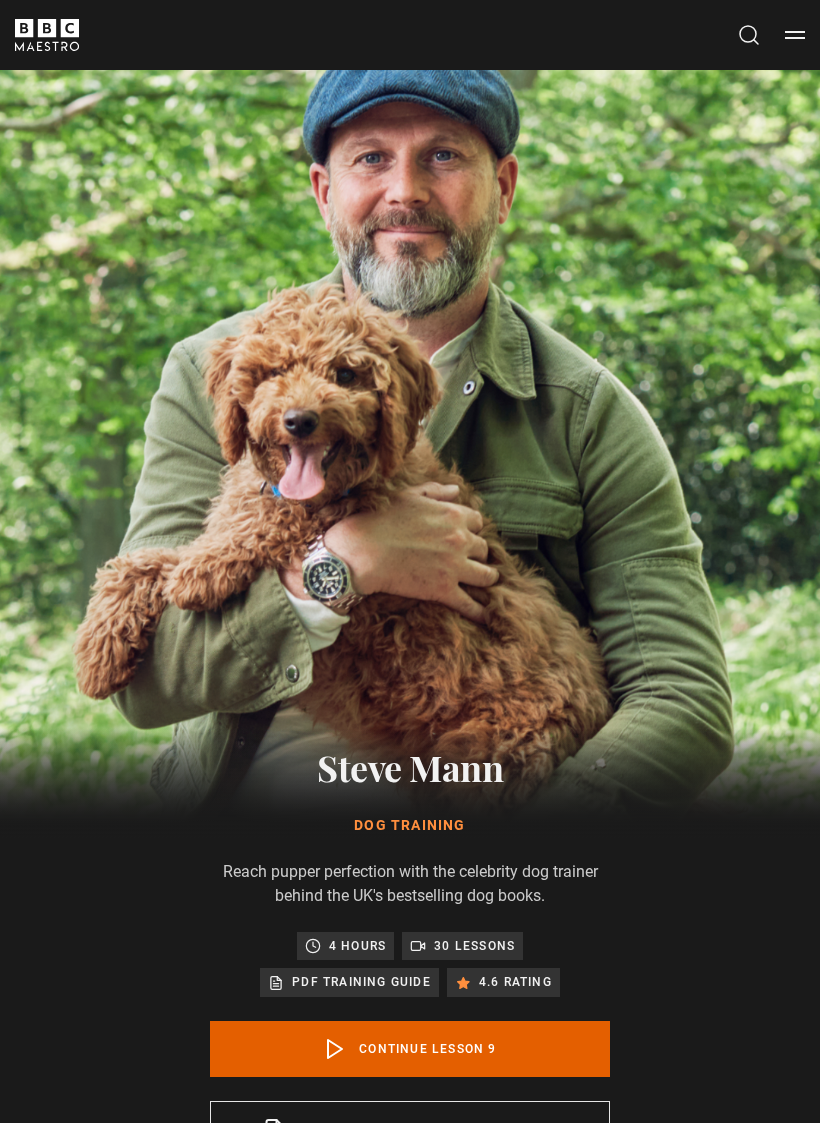 click on "Lesson Completed
Up next
Shaping behaviours
8
Cancel
Do you want to save this lesson?
Save lesson
Rewatch
Rewatch
Play next
Play next" at bounding box center [410, 1810] 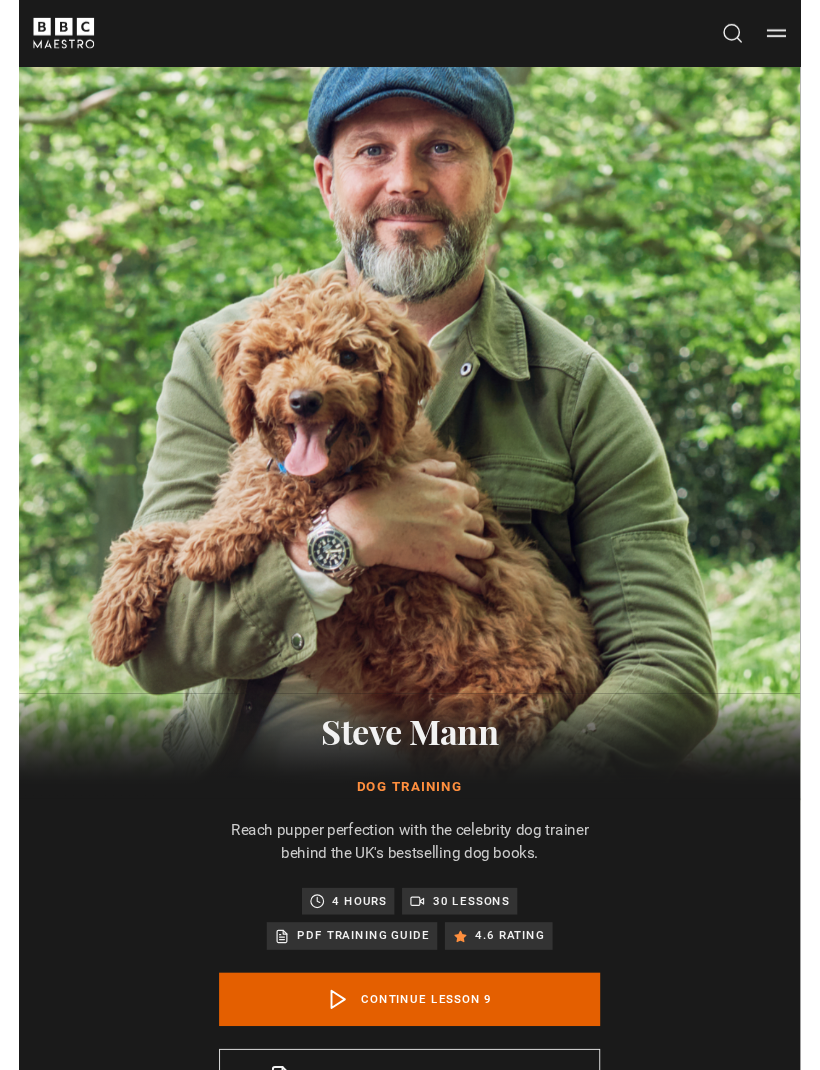 scroll, scrollTop: 1137, scrollLeft: 0, axis: vertical 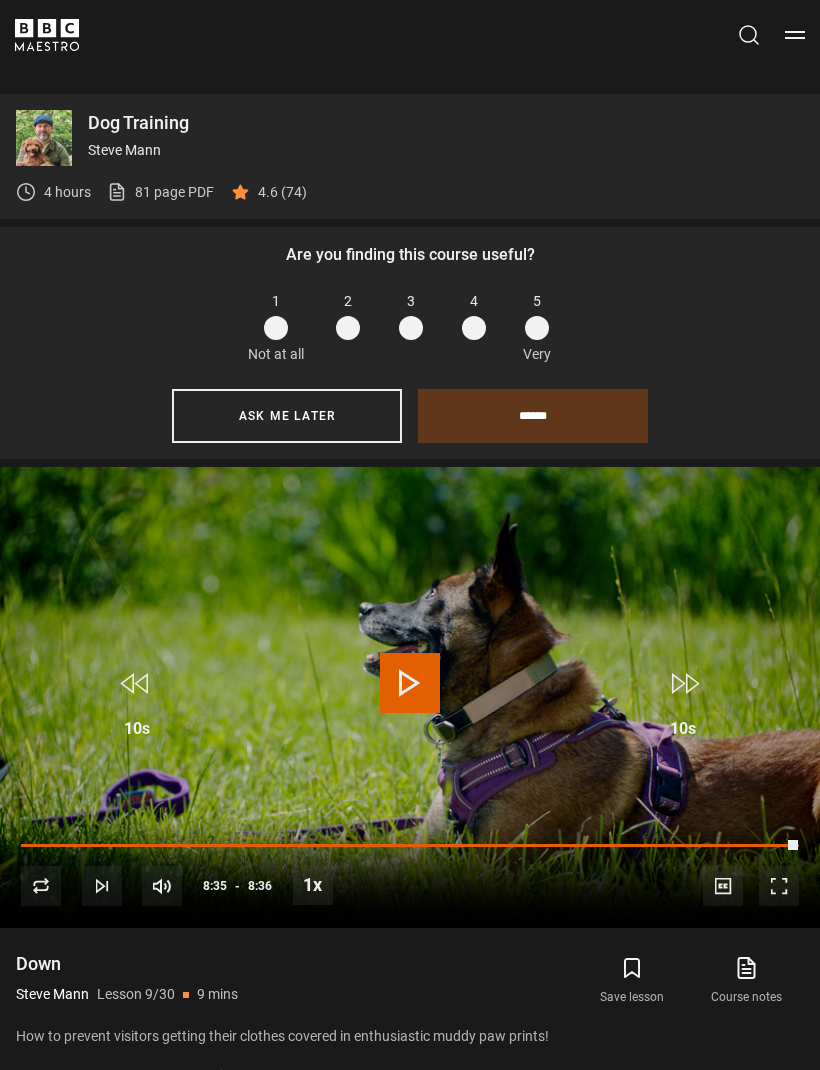 click on "Ask me later" at bounding box center (287, 416) 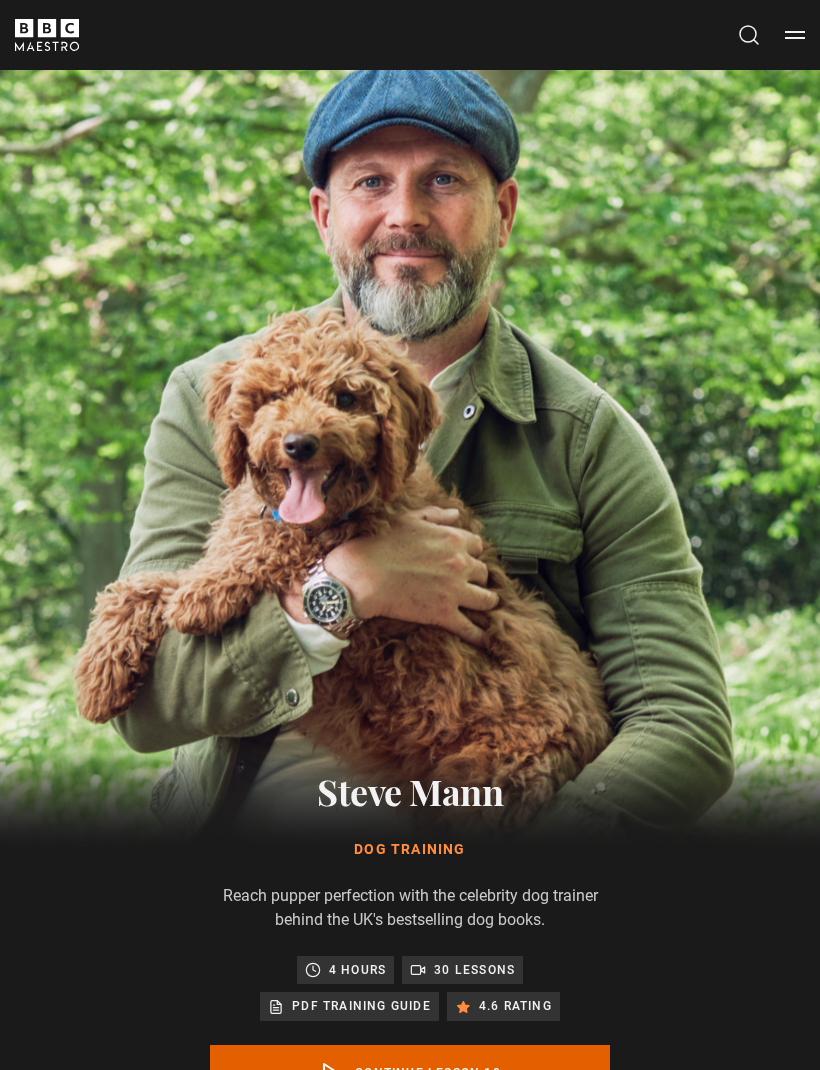 scroll, scrollTop: 1197, scrollLeft: 0, axis: vertical 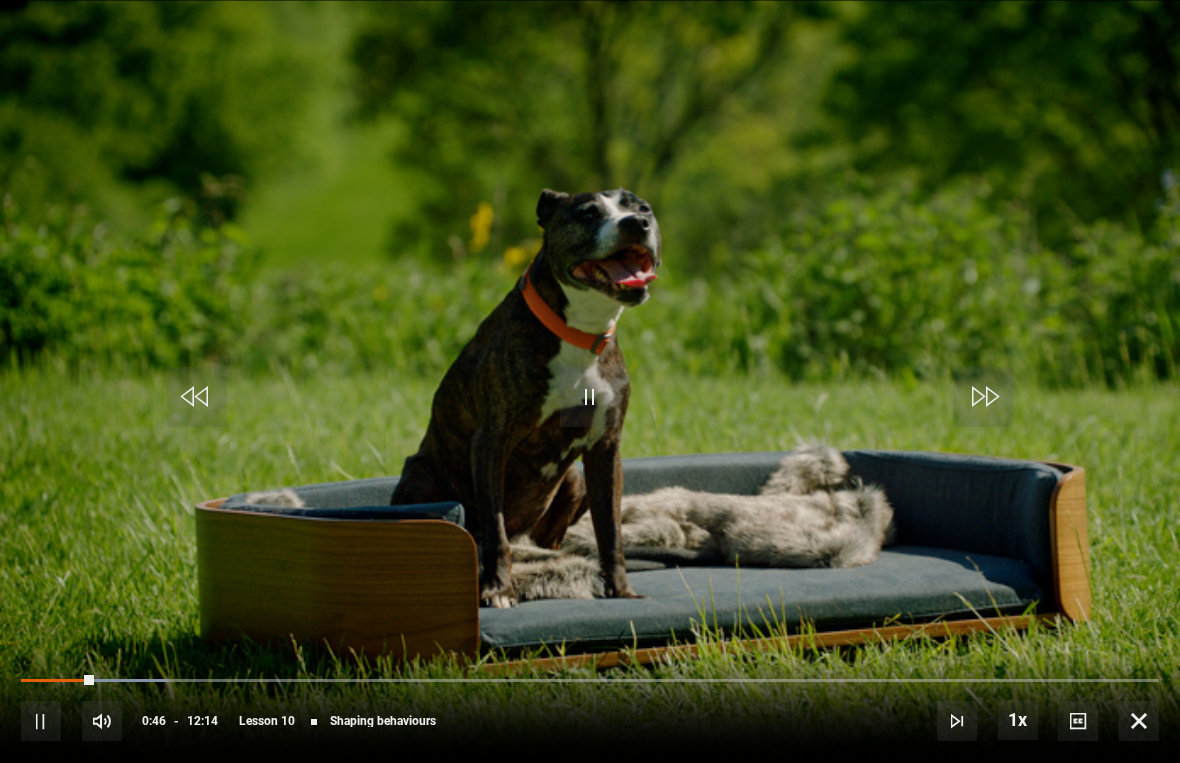 click on "Video Player is loading. Play Lesson Shaping behaviours 10s Skip Back 10 seconds Pause 10s Skip Forward 10 seconds Loaded :  12.90% Pause Mute Current Time  0:46 - Duration  12:14
[FIRST] [LAST]
Lesson 10
Shaping behaviours
1x Playback Rate 2x 1.5x 1x , selected 0.5x Captions captions off , selected English  Captions This is a modal window.
Lesson Completed
Up next
How dogs learn: changing unwanted behaviours
Cancel
Do you want to save this lesson?
Save lesson
Rewatch" at bounding box center (590, 381) 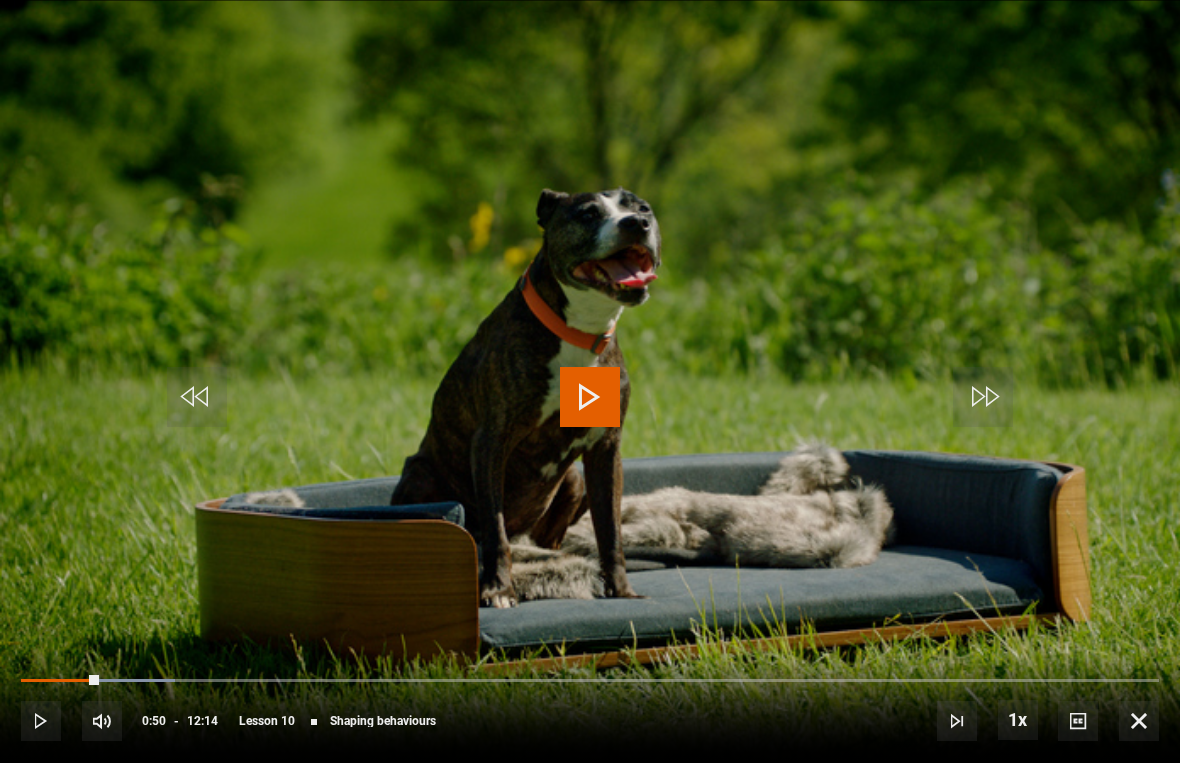 click on "10s Skip Back 10 seconds Play 10s Skip Forward 10 seconds Loaded :  13.57% Play Mute Current Time  0:50 - Duration  12:14
[FIRST] [LAST]
Lesson 10
Shaping behaviours
1x Playback Rate 2x 1.5x 1x , selected 0.5x Captions captions off , selected English  Captions" at bounding box center [590, 707] 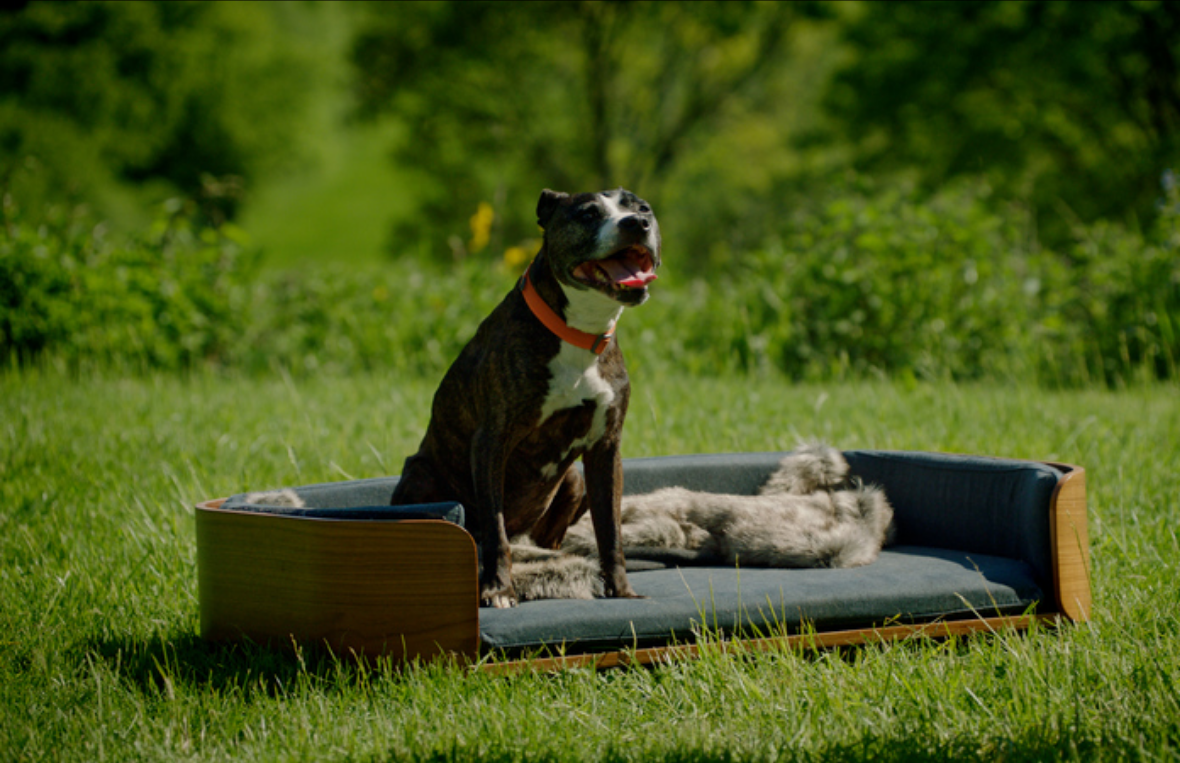 click on "Pause" at bounding box center [590, 397] 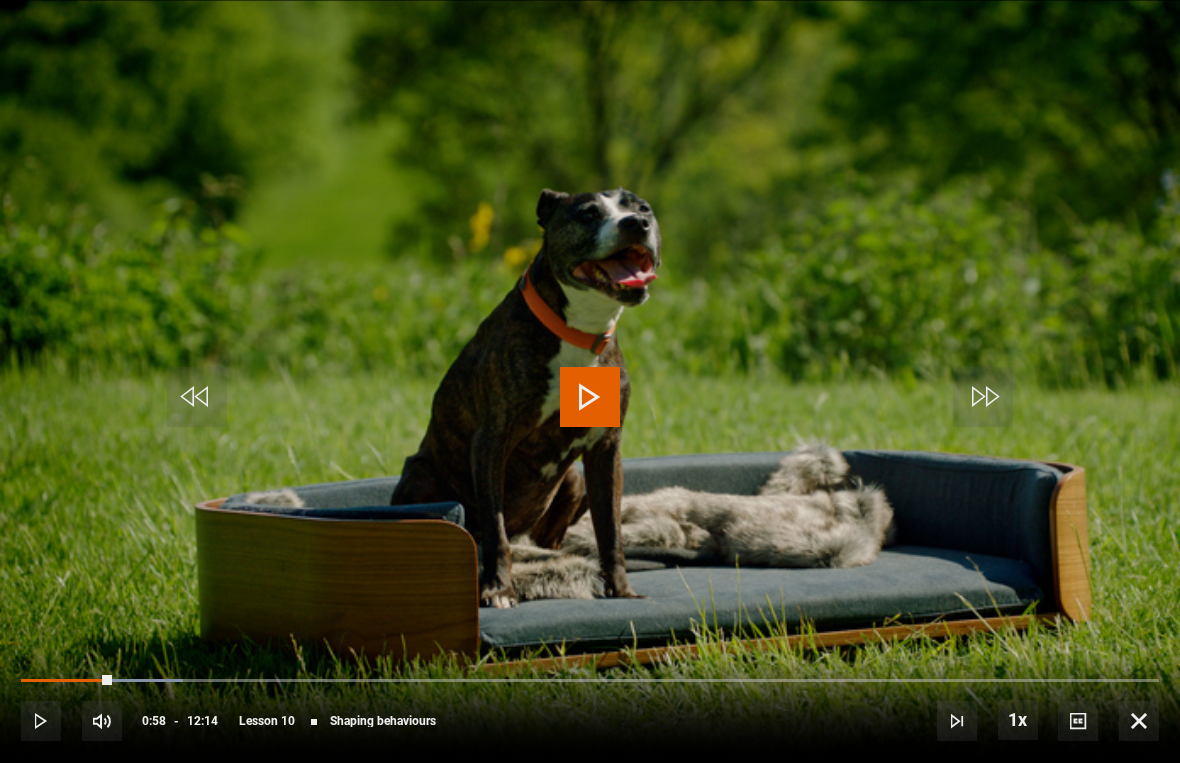 click on "Video Player is loading. Play Lesson Shaping behaviours 10s Skip Back 10 seconds Play 10s Skip Forward 10 seconds Loaded :  14.29% Play Mute Current Time  0:58 - Duration  12:14
[FIRST] [LAST]
Lesson 10
Shaping behaviours
1x Playback Rate 2x 1.5x 1x , selected 0.5x Captions captions off , selected English  Captions This is a modal window.
Lesson Completed
Up next
How dogs learn: changing unwanted behaviours
Cancel
Do you want to save this lesson?
Save lesson
Rewatch" at bounding box center (590, 381) 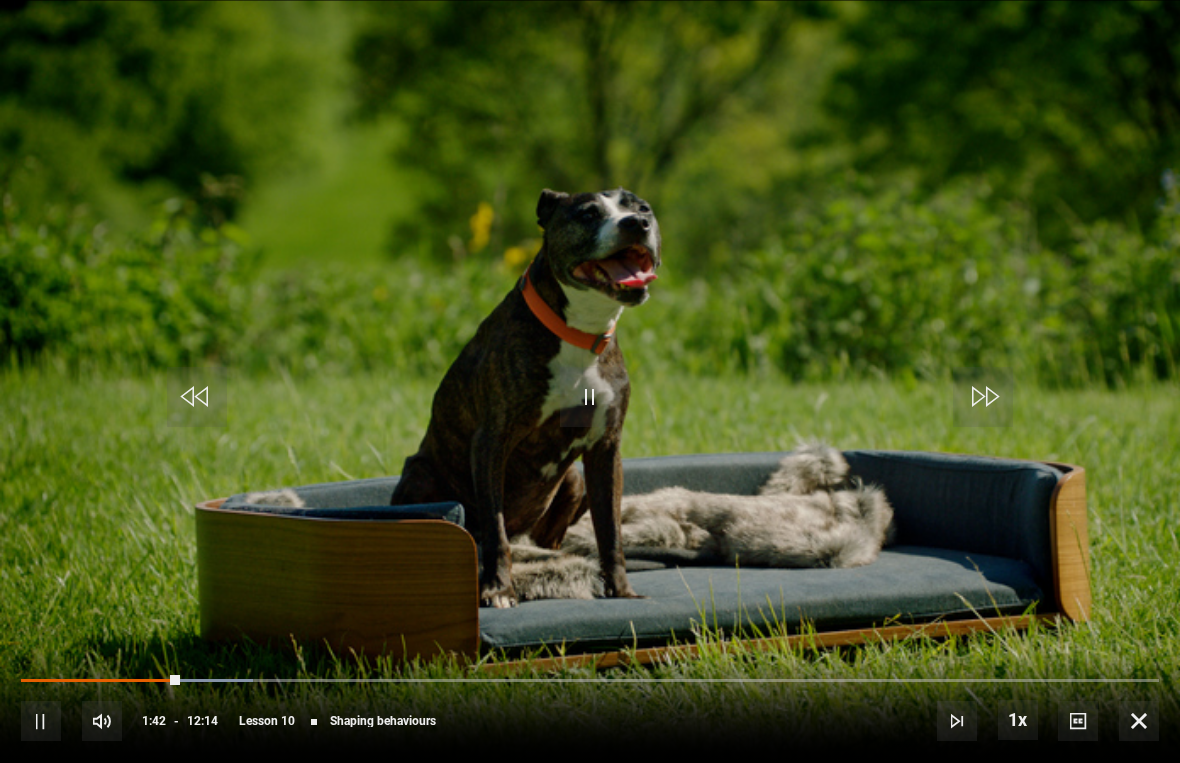 click on "Video Player is loading. Play Lesson Shaping behaviours 10s Skip Back 10 seconds Pause 10s Skip Forward 10 seconds Loaded :  20.40% Pause Mute Current Time  1:42 - Duration  12:14
[FIRST] [LAST]
Lesson 10
Shaping behaviours
1x Playback Rate 2x 1.5x 1x , selected 0.5x Captions captions off , selected English  Captions This is a modal window.
Lesson Completed
Up next
How dogs learn: changing unwanted behaviours
Cancel
Do you want to save this lesson?
Save lesson
Rewatch" at bounding box center (590, 381) 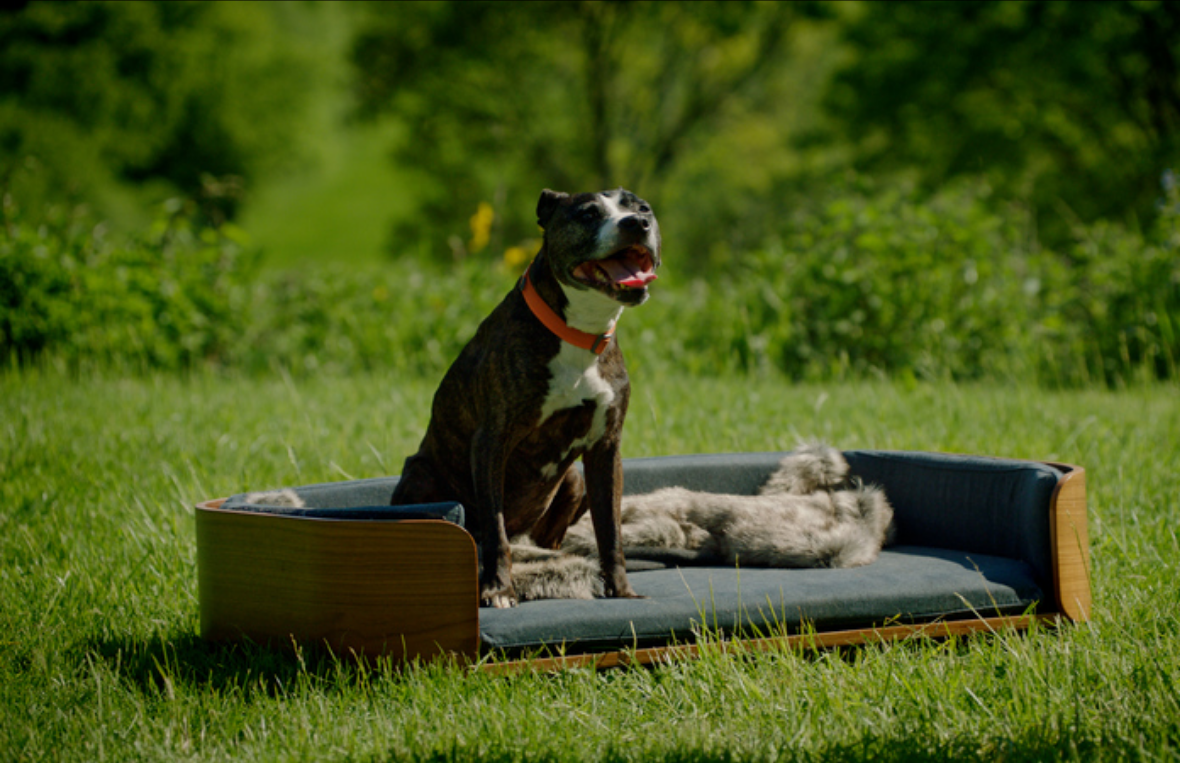 click on "Video Player is loading. Play Lesson Shaping behaviours 10s Skip Back 10 seconds Pause 10s Skip Forward 10 seconds Loaded :  14.97% Pause Mute Current Time  0:57 - Duration  12:14
[FIRST] [LAST]
Lesson 10
Shaping behaviours
1x Playback Rate 2x 1.5x 1x , selected 0.5x Captions captions off , selected English  Captions This is a modal window.
Lesson Completed
Up next
How dogs learn: changing unwanted behaviours
Cancel
Do you want to save this lesson?
Save lesson
Rewatch" at bounding box center (590, 381) 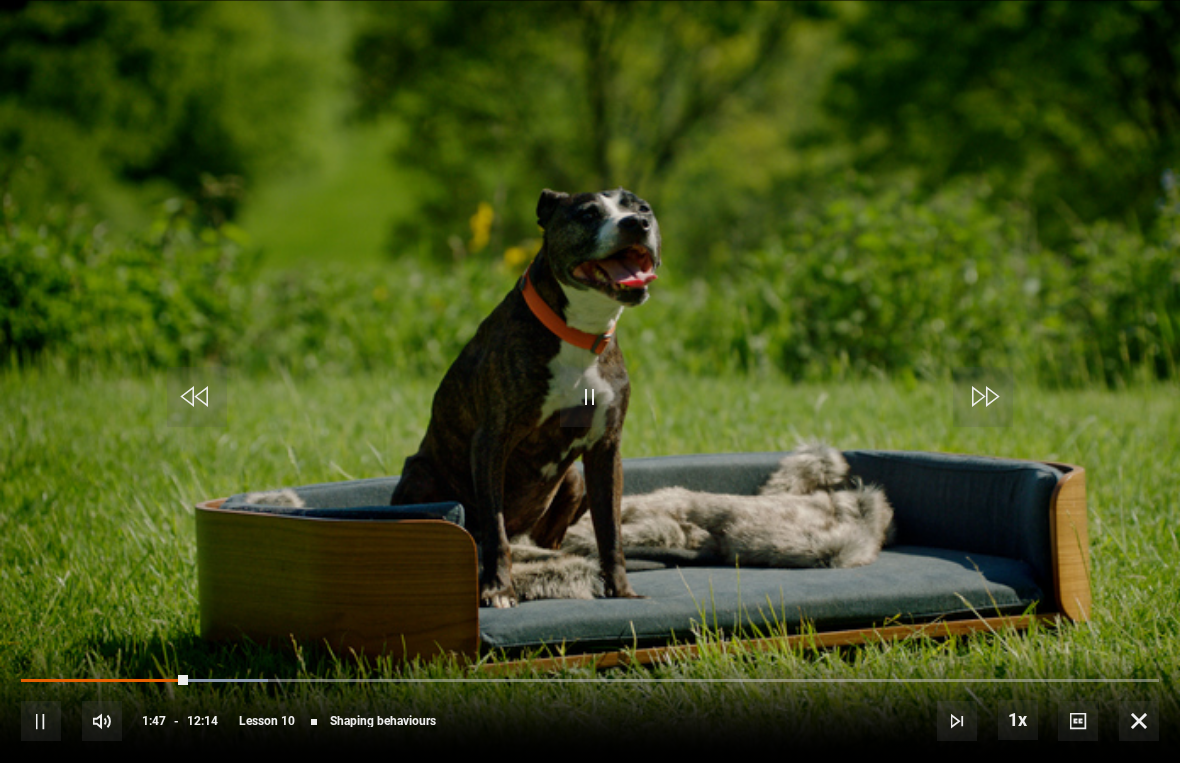 click on "Video Player is loading. Play Lesson Shaping behaviours 10s Skip Back 10 seconds Pause 10s Skip Forward 10 seconds Loaded :  21.75% Pause Mute Current Time  1:47 - Duration  12:14
[FIRST] [LAST]
Lesson 10
Shaping behaviours
1x Playback Rate 2x 1.5x 1x , selected 0.5x Captions captions off , selected English  Captions This is a modal window.
Lesson Completed
Up next
How dogs learn: changing unwanted behaviours
Cancel
Do you want to save this lesson?
Save lesson
Rewatch" at bounding box center [590, 381] 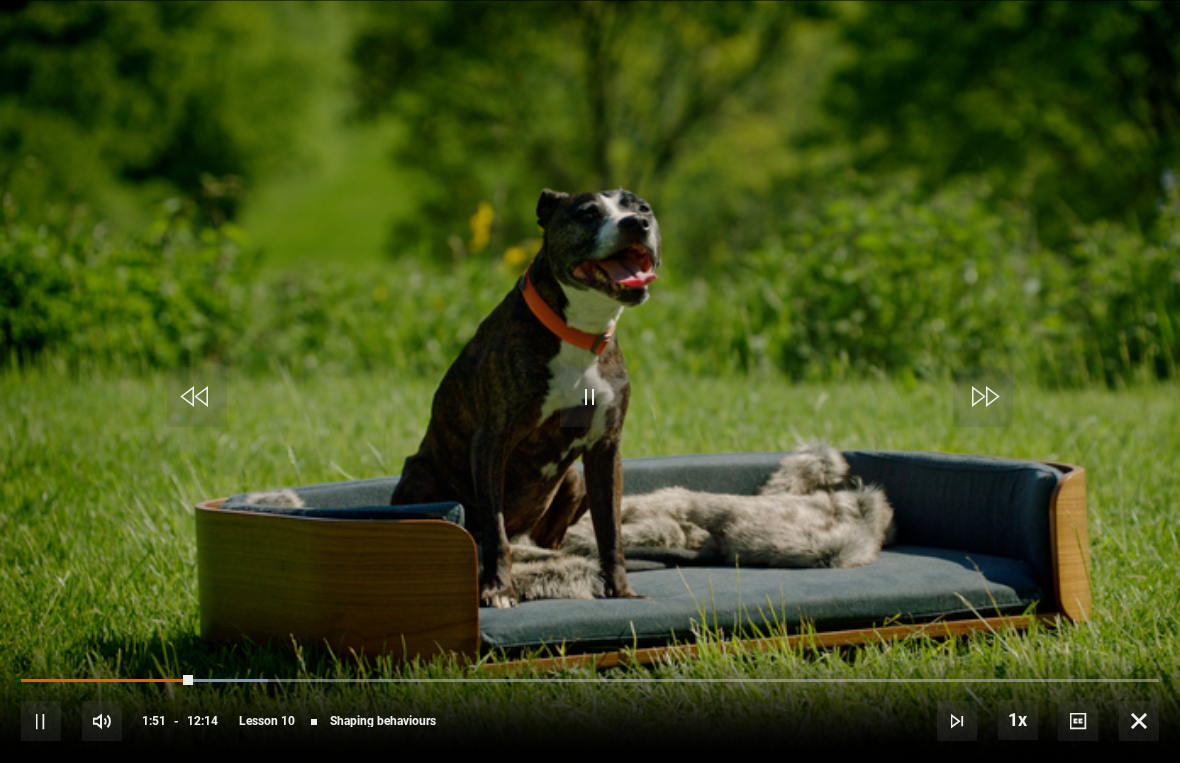 click on "Video Player is loading. Play Lesson Shaping behaviours 10s Skip Back 10 seconds Pause 10s Skip Forward 10 seconds Loaded :  21.75% Pause Mute Current Time  1:51 - Duration  12:14
[FIRST] [LAST]
Lesson 10
Shaping behaviours
1x Playback Rate 2x 1.5x 1x , selected 0.5x Captions captions off , selected English  Captions This is a modal window.
Lesson Completed
Up next
How dogs learn: changing unwanted behaviours
Cancel
Do you want to save this lesson?
Save lesson
Rewatch" at bounding box center [590, 381] 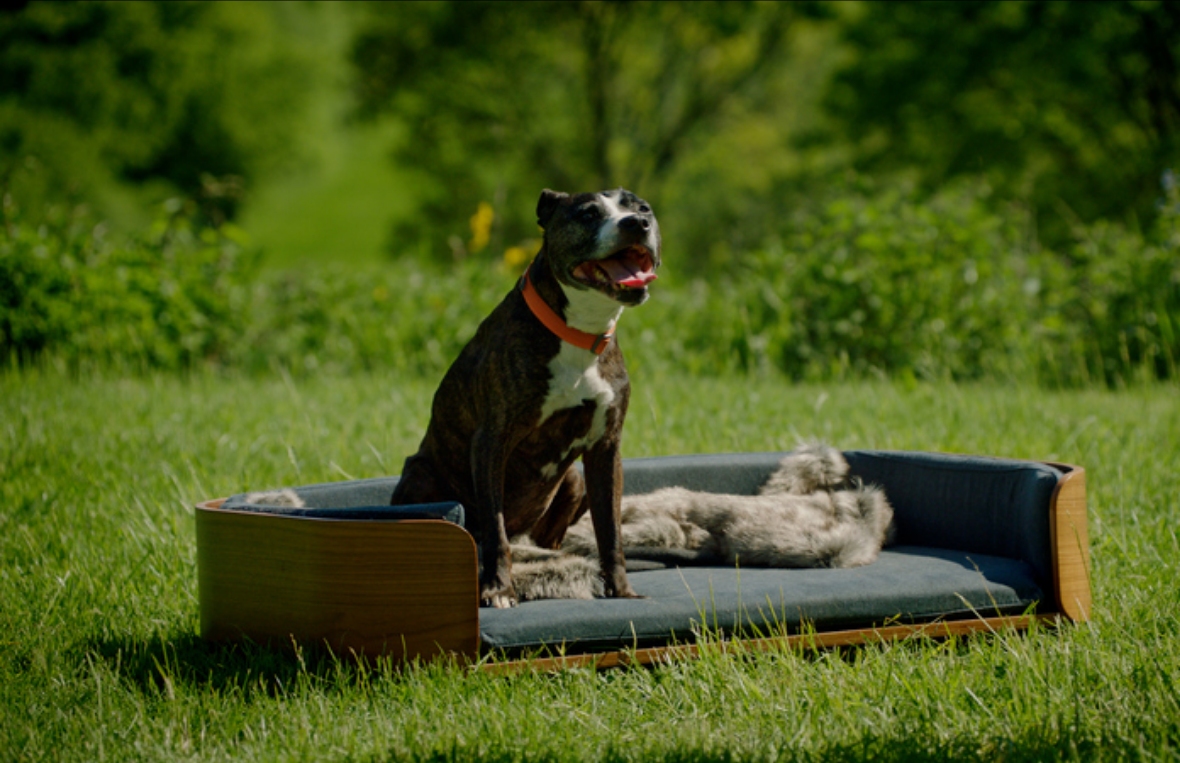 click on "Video Player is loading. Play Lesson Shaping behaviours 10s Skip Back 10 seconds Pause 10s Skip Forward 10 seconds Loaded :  93.95% Pause Mute Current Time  10:40 - Duration  12:14
[FIRST] [LAST]
Lesson 10
Shaping behaviours
1x Playback Rate 2x 1.5x 1x , selected 0.5x Captions captions off , selected English  Captions This is a modal window.
Lesson Completed
Up next
How dogs learn: changing unwanted behaviours
Cancel
Do you want to save this lesson?
Save lesson
Rewatch" at bounding box center [590, 381] 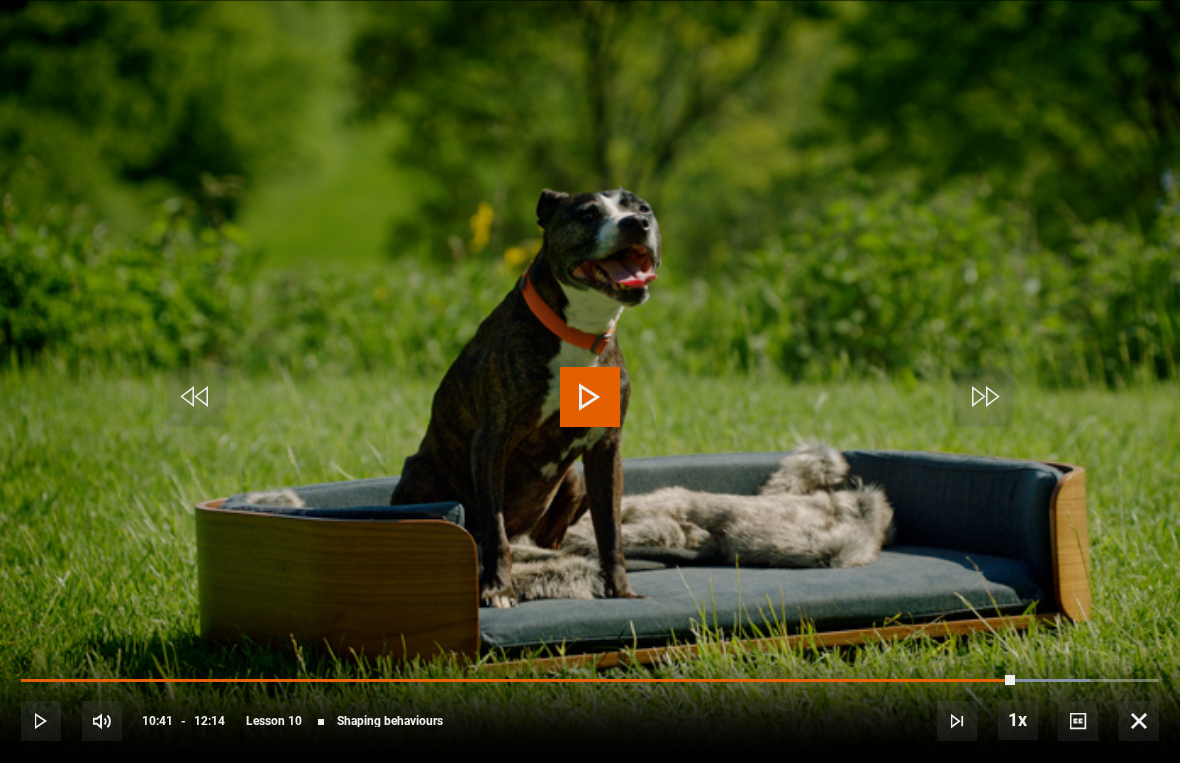 click on "Video Player is loading. Play Lesson Shaping behaviours 10s Skip Back 10 seconds Play 10s Skip Forward 10 seconds Loaded :  93.95% Play Mute Current Time  10:41 - Duration  12:14
[FIRST] [LAST]
Lesson 10
Shaping behaviours
1x Playback Rate 2x 1.5x 1x , selected 0.5x Captions captions off , selected English  Captions This is a modal window.
Lesson Completed
Up next
How dogs learn: changing unwanted behaviours
Cancel
Do you want to save this lesson?
Save lesson
Rewatch" at bounding box center [590, 381] 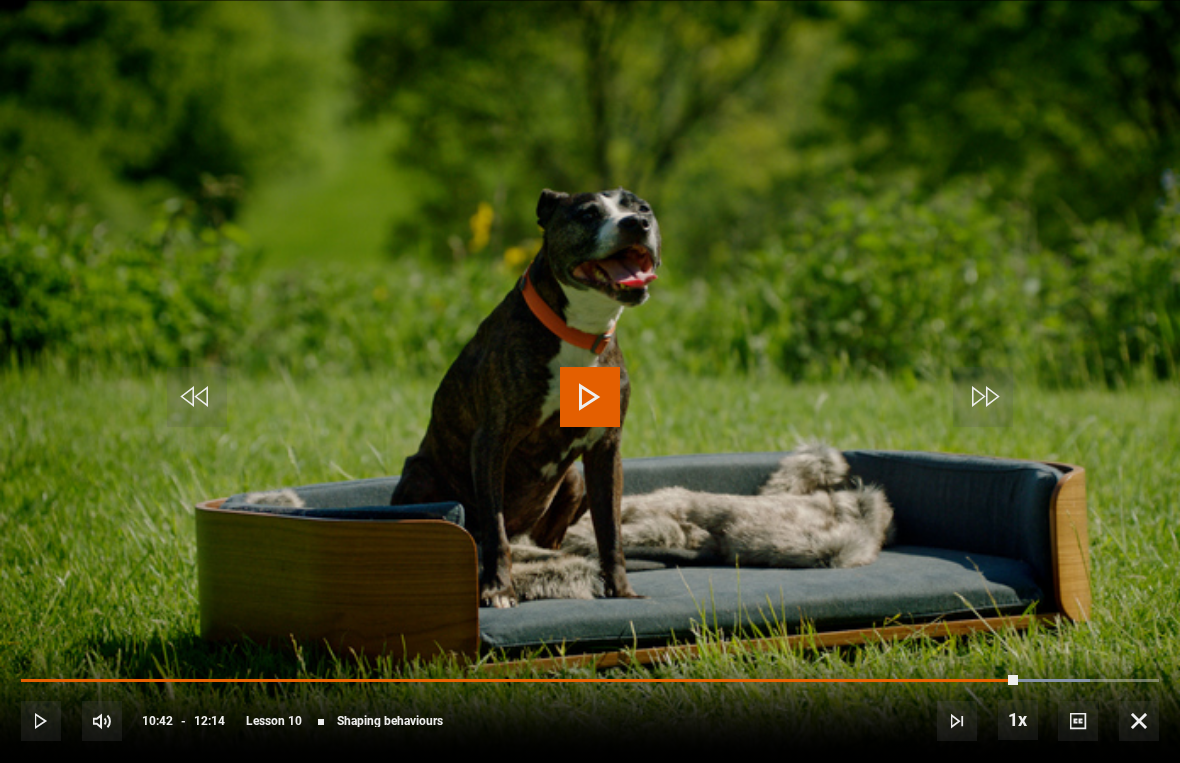 click on "Video Player is loading. Play Lesson Shaping behaviours 10s Skip Back 10 seconds Play 10s Skip Forward 10 seconds Loaded :  93.95% Play Mute Current Time  10:42 - Duration  12:14
[FIRST] [LAST]
Lesson 10
Shaping behaviours
1x Playback Rate 2x 1.5x 1x , selected 0.5x Captions captions off , selected English  Captions This is a modal window.
Lesson Completed
Up next
How dogs learn: changing unwanted behaviours
Cancel
Do you want to save this lesson?
Save lesson
Rewatch" at bounding box center [590, 381] 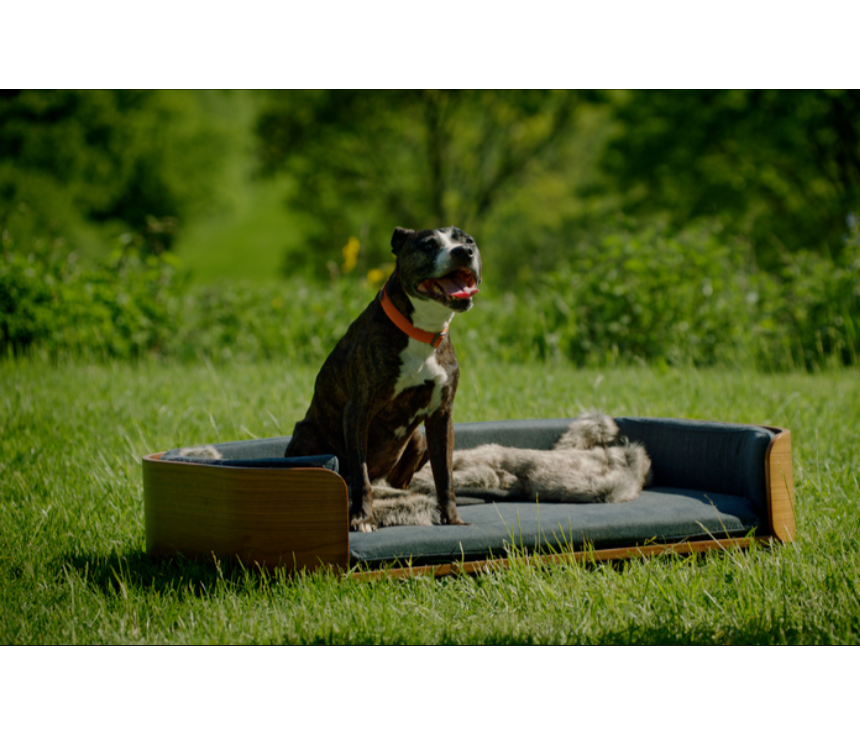 scroll, scrollTop: 1078, scrollLeft: 0, axis: vertical 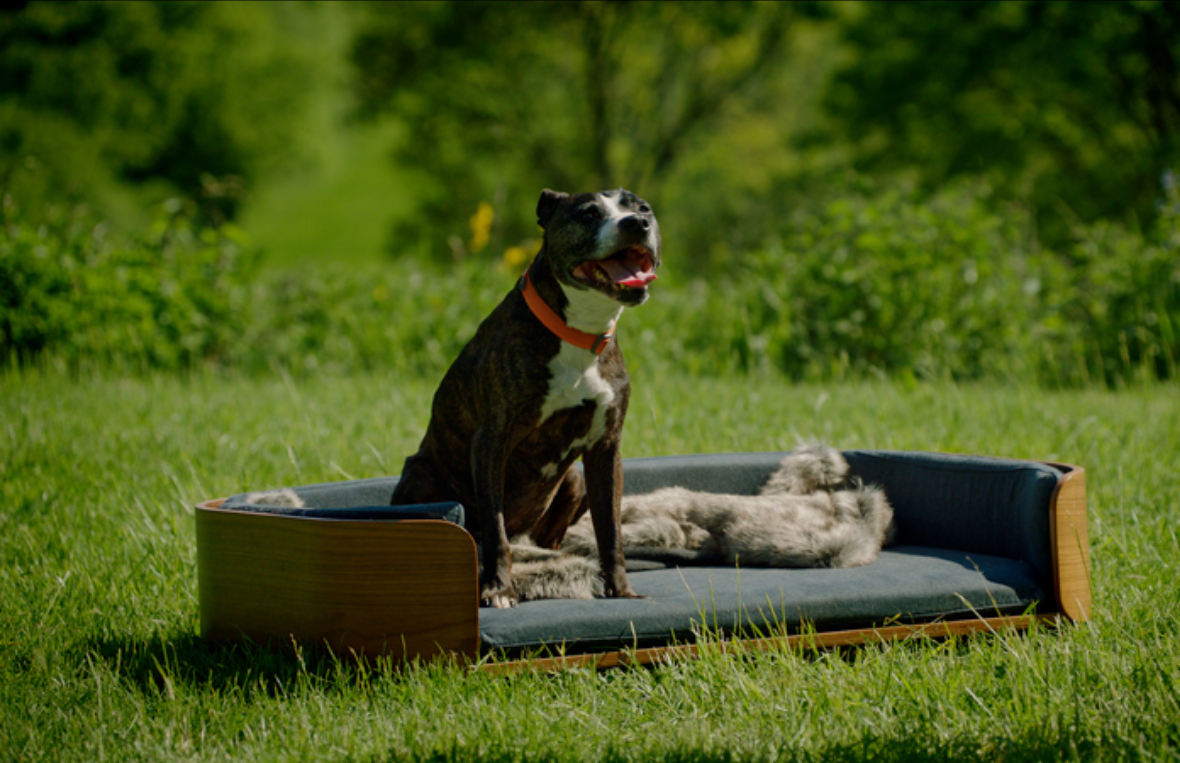 click on "Video Player is loading. Play Lesson Shaping behaviours 10s Skip Back 10 seconds Pause 10s Skip Forward 10 seconds Loaded :  99.45% Pause Mute Current Time  11:56 - Duration  12:14
[FIRST] [LAST]
Lesson 10
Shaping behaviours
1x Playback Rate 2x 1.5x 1x , selected 0.5x Captions captions off , selected English  Captions This is a modal window.
Lesson Completed
Up next
How dogs learn: changing unwanted behaviours
Cancel
Do you want to save this lesson?
Save lesson
Rewatch" at bounding box center (590, 381) 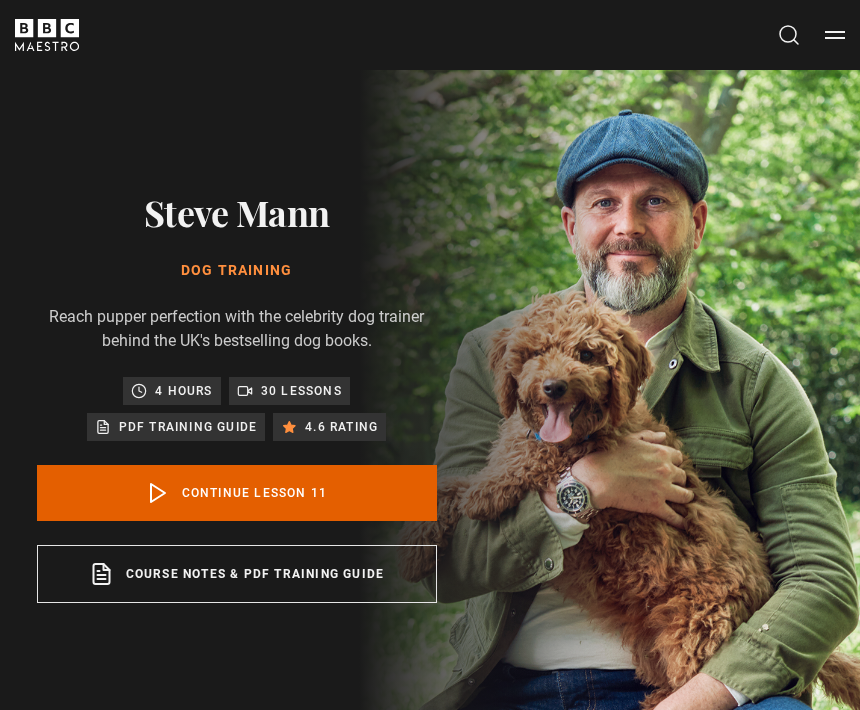 scroll, scrollTop: 945, scrollLeft: 0, axis: vertical 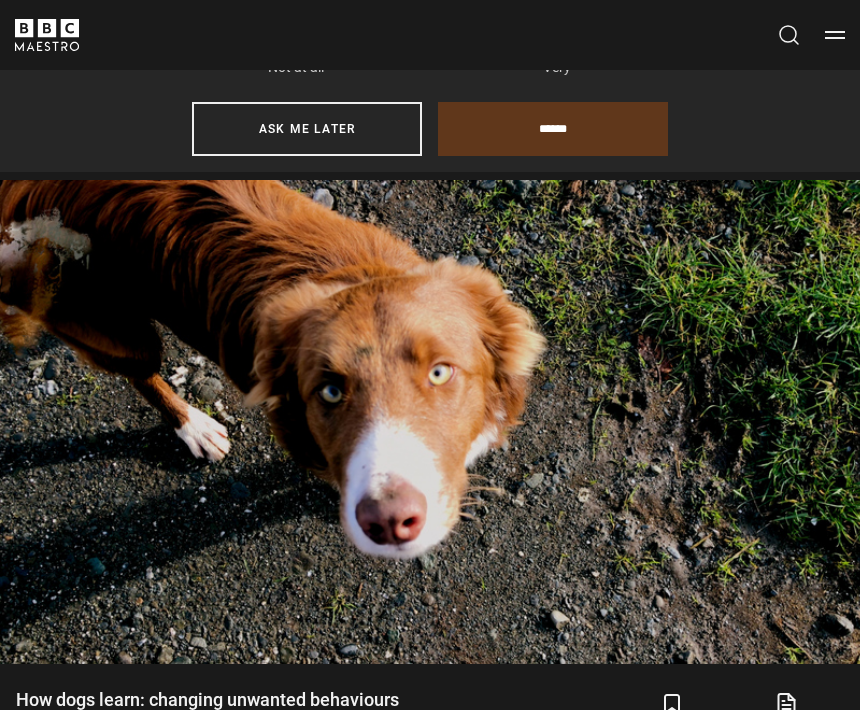 click at bounding box center [819, 622] 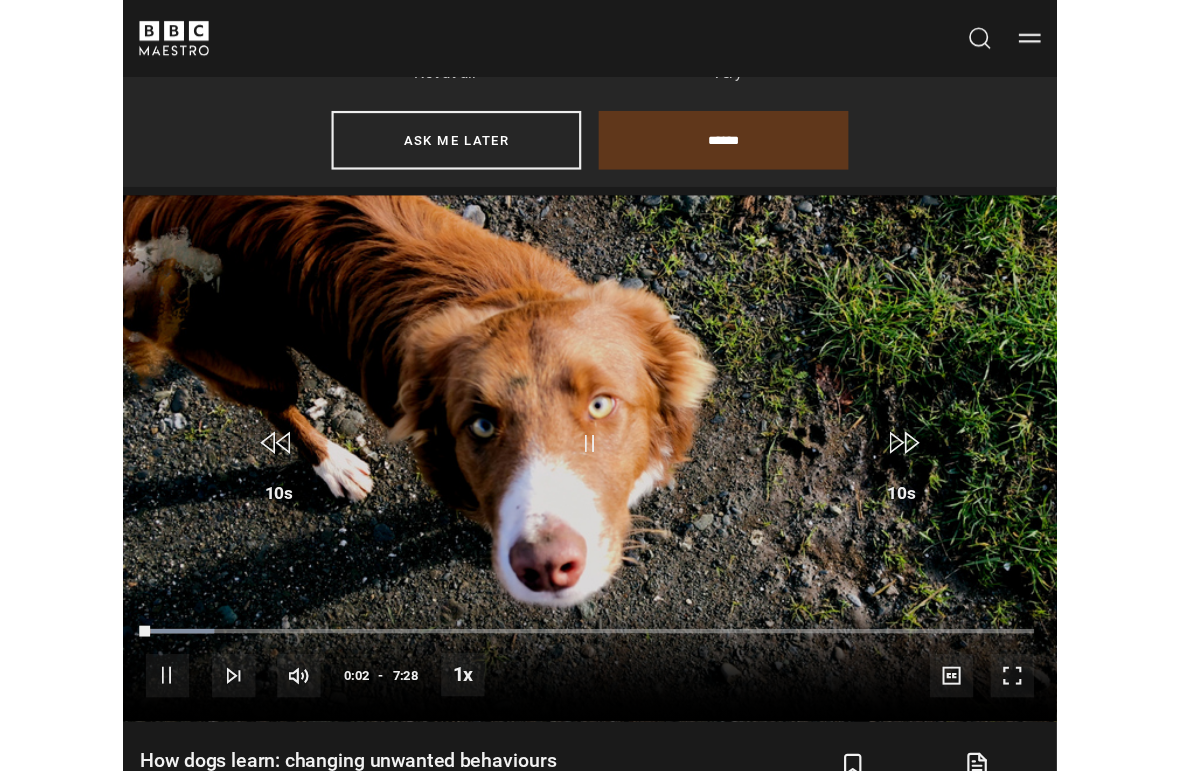 scroll, scrollTop: 0, scrollLeft: 0, axis: both 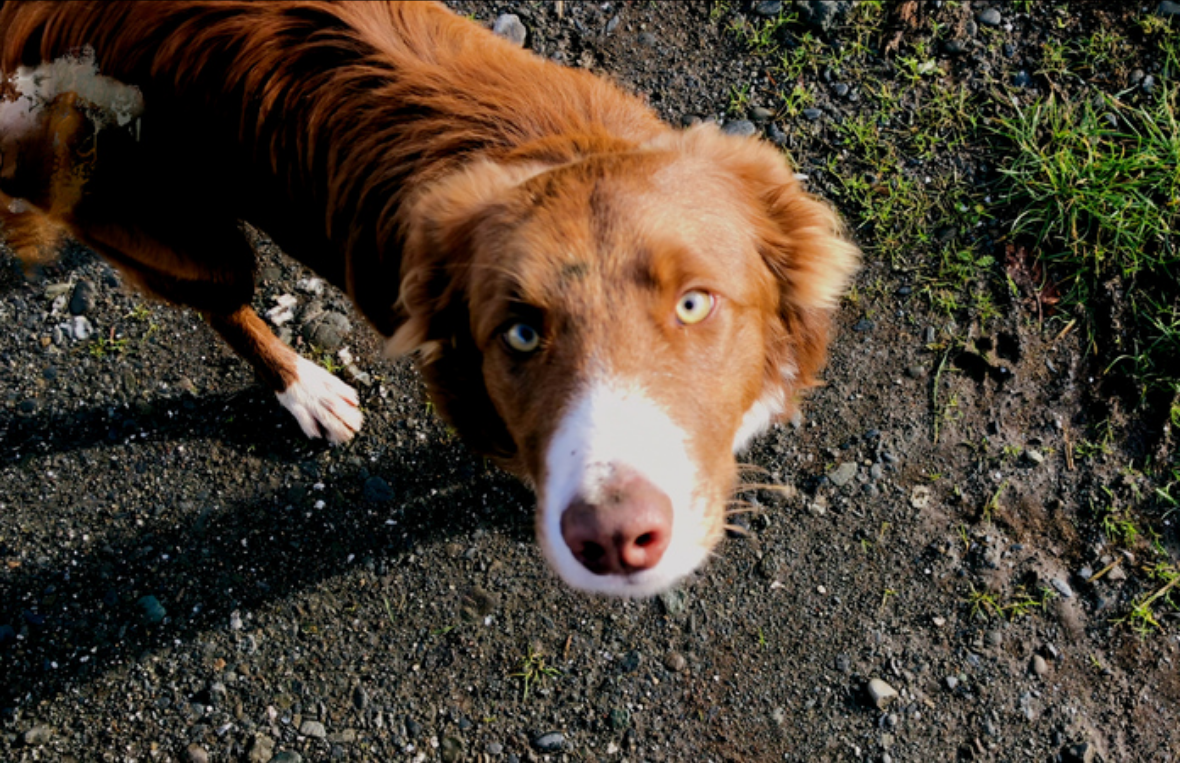 click on "Video Player is loading. Play Lesson How dogs learn: changing unwanted behaviours 10s Skip Back 10 seconds Pause 10s Skip Forward 10 seconds Loaded :  13.36% Pause Mute Current Time  0:10 - Duration  7:28
Steve Mann
Lesson 11
How dogs learn: changing unwanted behaviours
1x Playback Rate 2x 1.5x 1x , selected 0.5x Captions captions off , selected English  Captions This is a modal window.
Lesson Completed
Up next
Introduction to puppy training
Cancel
Do you want to save this lesson?
Save lesson
Rewatch" at bounding box center (590, 381) 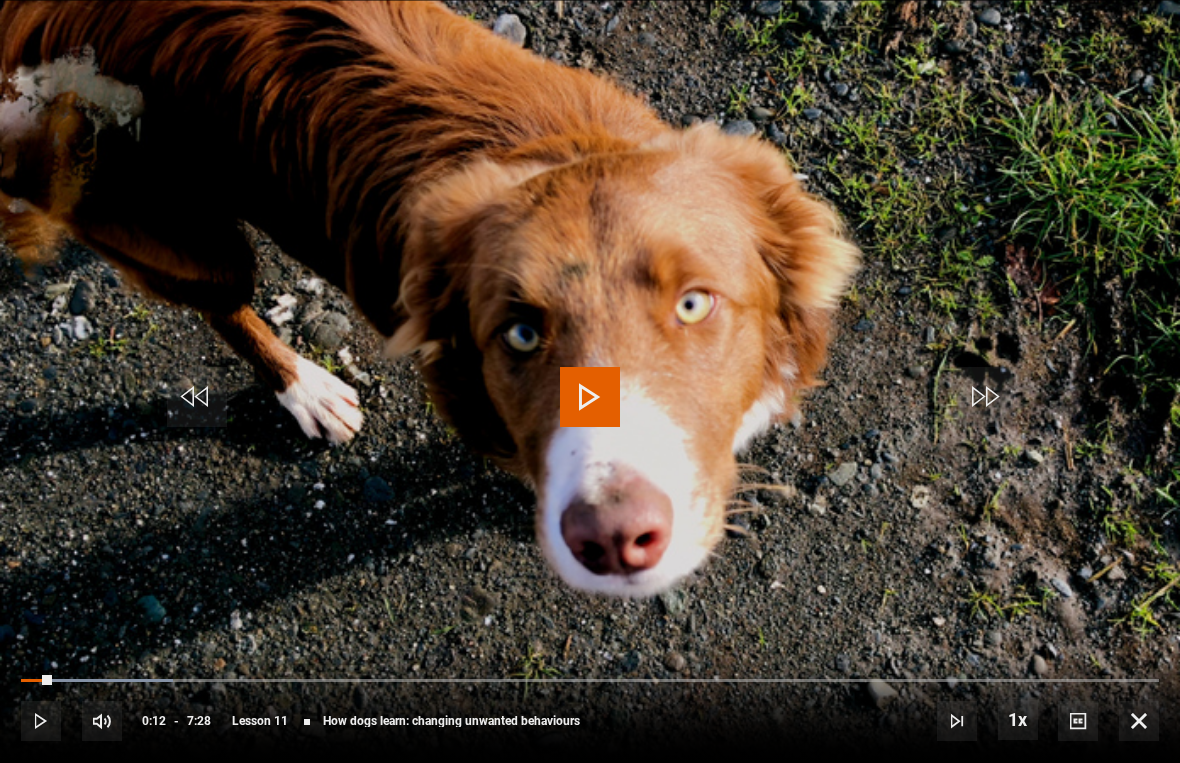 click on "10s Skip Back 10 seconds Play 10s Skip Forward 10 seconds Loaded :  13.36% Play Mute Current Time  0:12 - Duration  7:28
Steve Mann
Lesson 11
How dogs learn: changing unwanted behaviours
1x Playback Rate 2x 1.5x 1x , selected 0.5x Captions captions off , selected English  Captions" at bounding box center [590, 707] 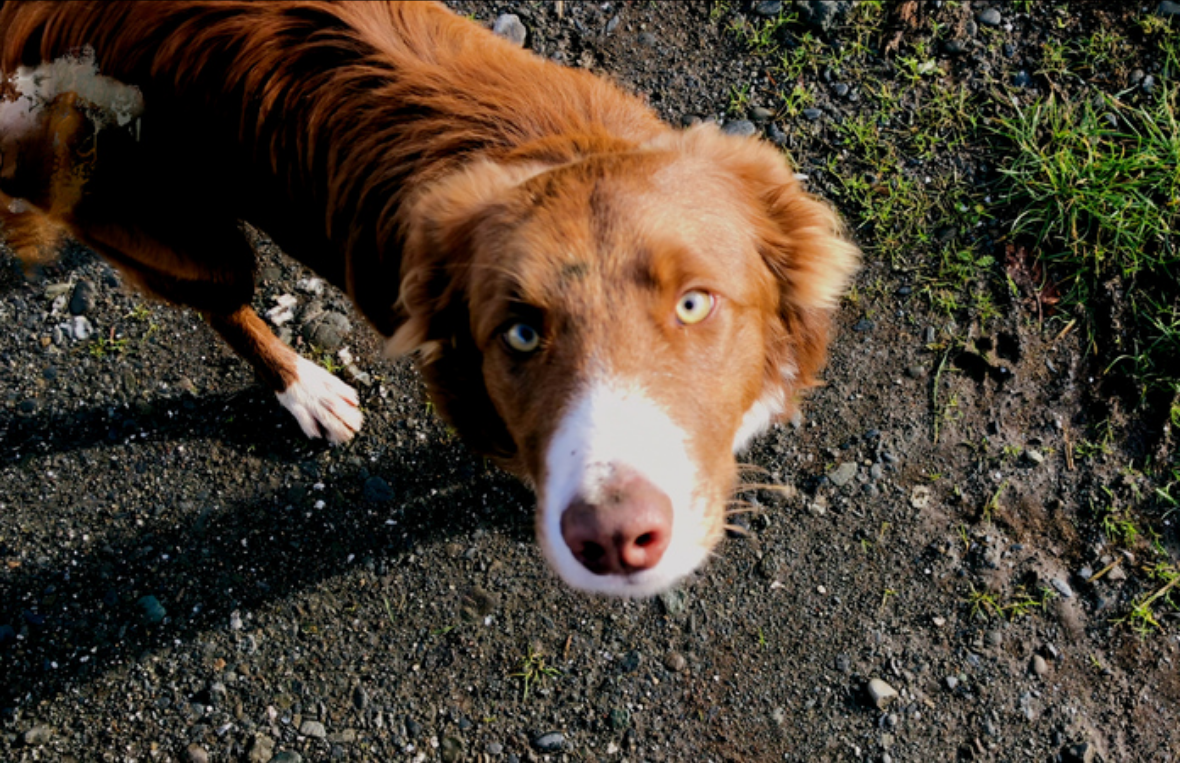 click on "Video Player is loading. Play Lesson How dogs learn: changing unwanted behaviours 10s Skip Back 10 seconds Pause 10s Skip Forward 10 seconds Loaded :  84.76% Pause Mute Current Time  5:34 - Duration  7:28
Steve Mann
Lesson 11
How dogs learn: changing unwanted behaviours
1x Playback Rate 2x 1.5x 1x , selected 0.5x Captions captions off , selected English  Captions This is a modal window.
Lesson Completed
Up next
Introduction to puppy training
Cancel
Do you want to save this lesson?
Save lesson
Rewatch" at bounding box center (590, 381) 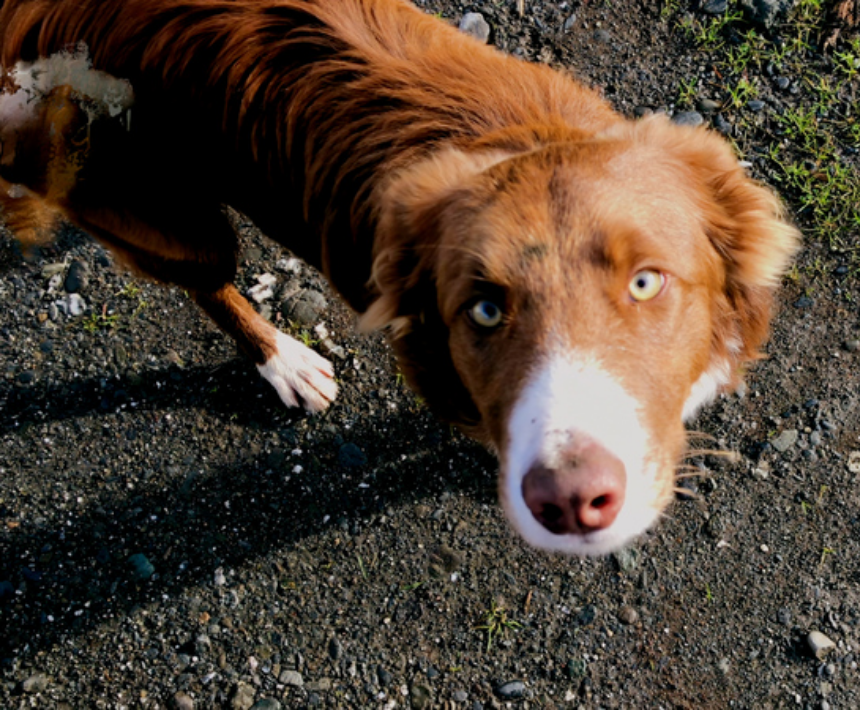 scroll, scrollTop: 1145, scrollLeft: 0, axis: vertical 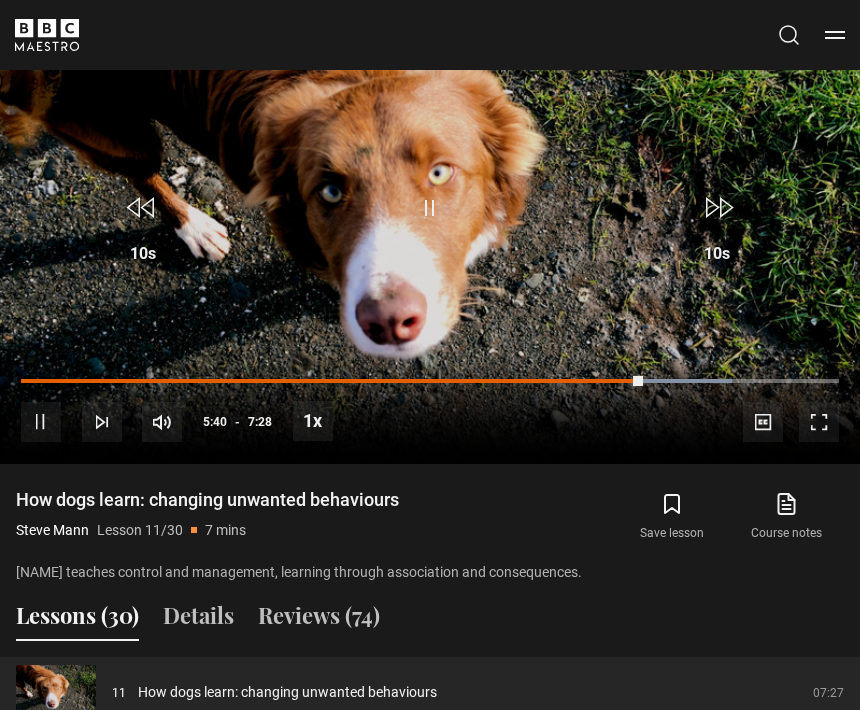 click on "Video Player is loading. Play Lesson How dogs learn: changing unwanted behaviours 10s Skip Back 10 seconds Pause 10s Skip Forward 10 seconds Loaded :  86.95% Pause Mute Current Time  5:40 - Duration  7:28
Steve Mann
Lesson 11
How dogs learn: changing unwanted behaviours
1x Playback Rate 2x 1.5x 1x , selected 0.5x Captions captions off , selected English  Captions This is a modal window.
Lesson Completed
Up next
Introduction to puppy training
Cancel
Do you want to save this lesson?
Save lesson
Rewatch" at bounding box center (430, 222) 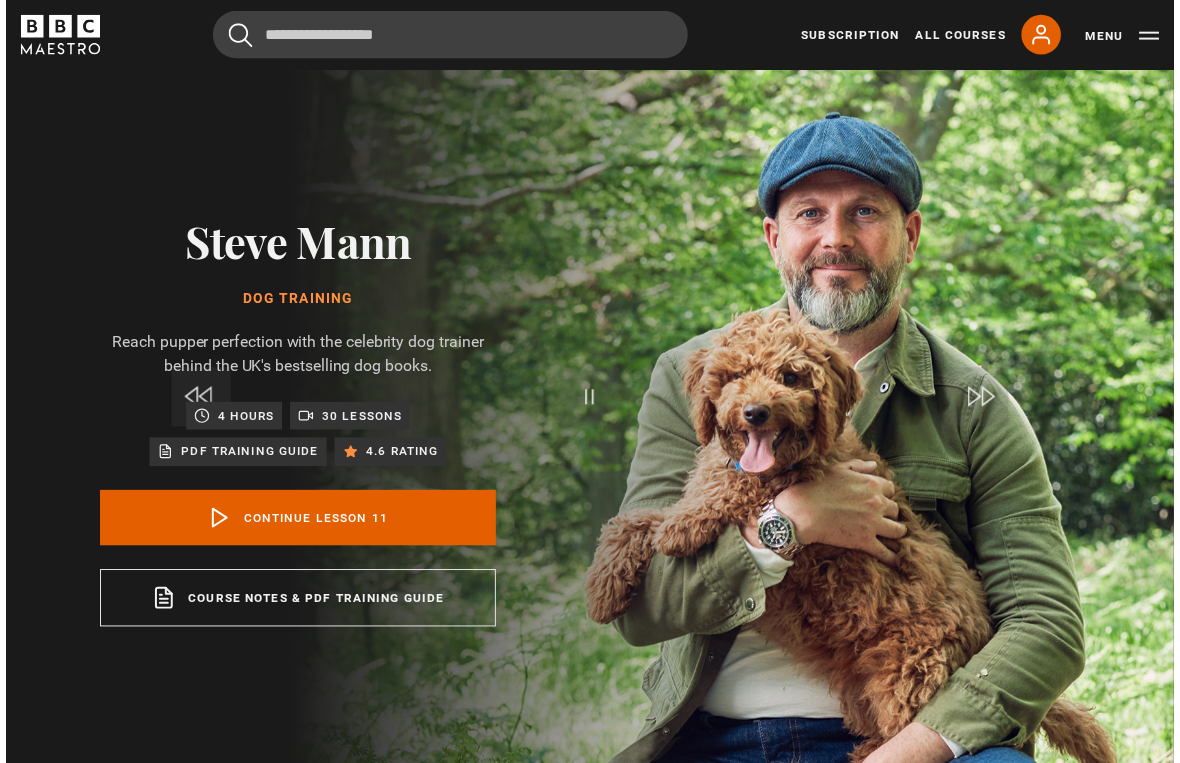 scroll, scrollTop: 24, scrollLeft: 0, axis: vertical 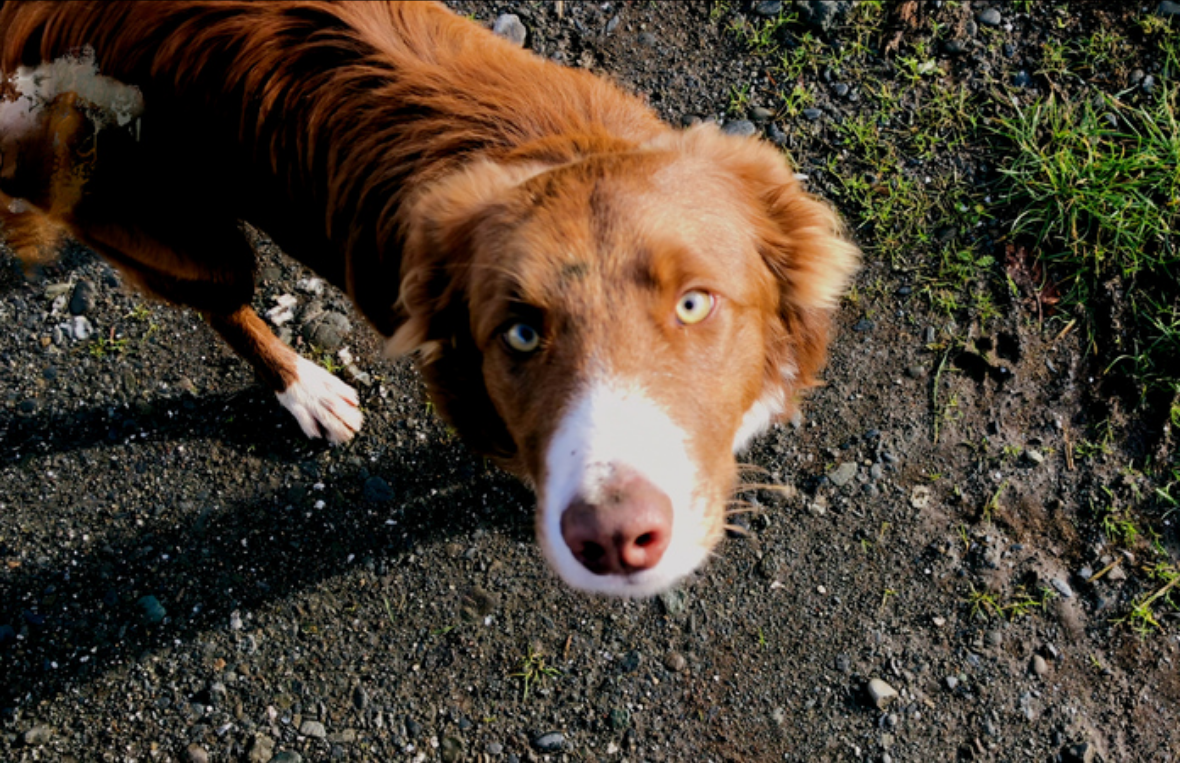 click on "Video Player is loading. Play Lesson How dogs learn: changing unwanted behaviours 10s Skip Back 10 seconds Pause 10s Skip Forward 10 seconds Loaded :  88.15% Pause Mute Current Time  5:48 - Duration  7:28
Steve Mann
Lesson 11
How dogs learn: changing unwanted behaviours
1x Playback Rate 2x 1.5x 1x , selected 0.5x Captions captions off , selected English  Captions This is a modal window.
Lesson Completed
Up next
Introduction to puppy training
Cancel
Do you want to save this lesson?
Save lesson
Rewatch" at bounding box center (590, 381) 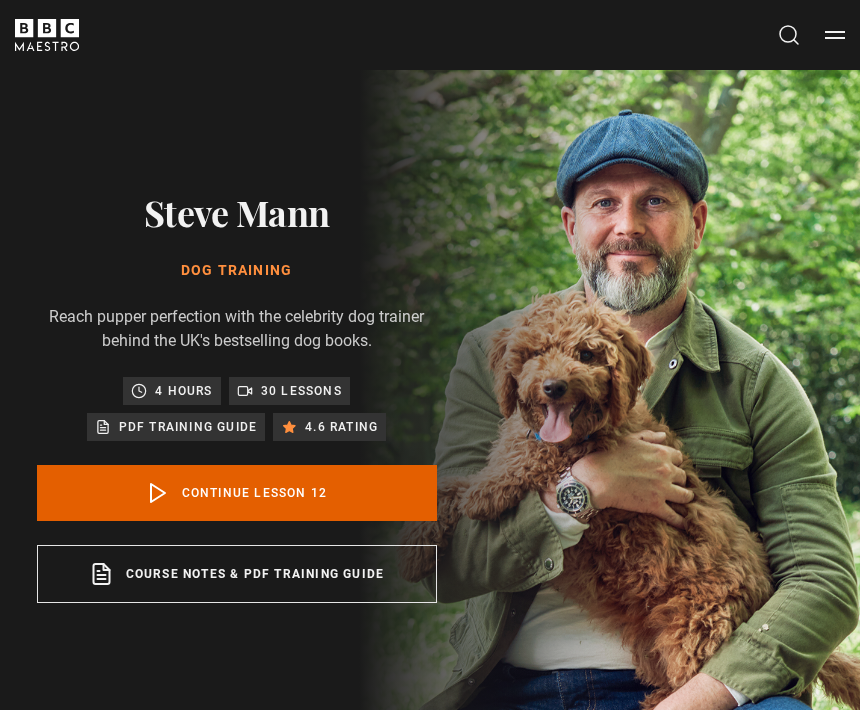 scroll, scrollTop: 1144, scrollLeft: 0, axis: vertical 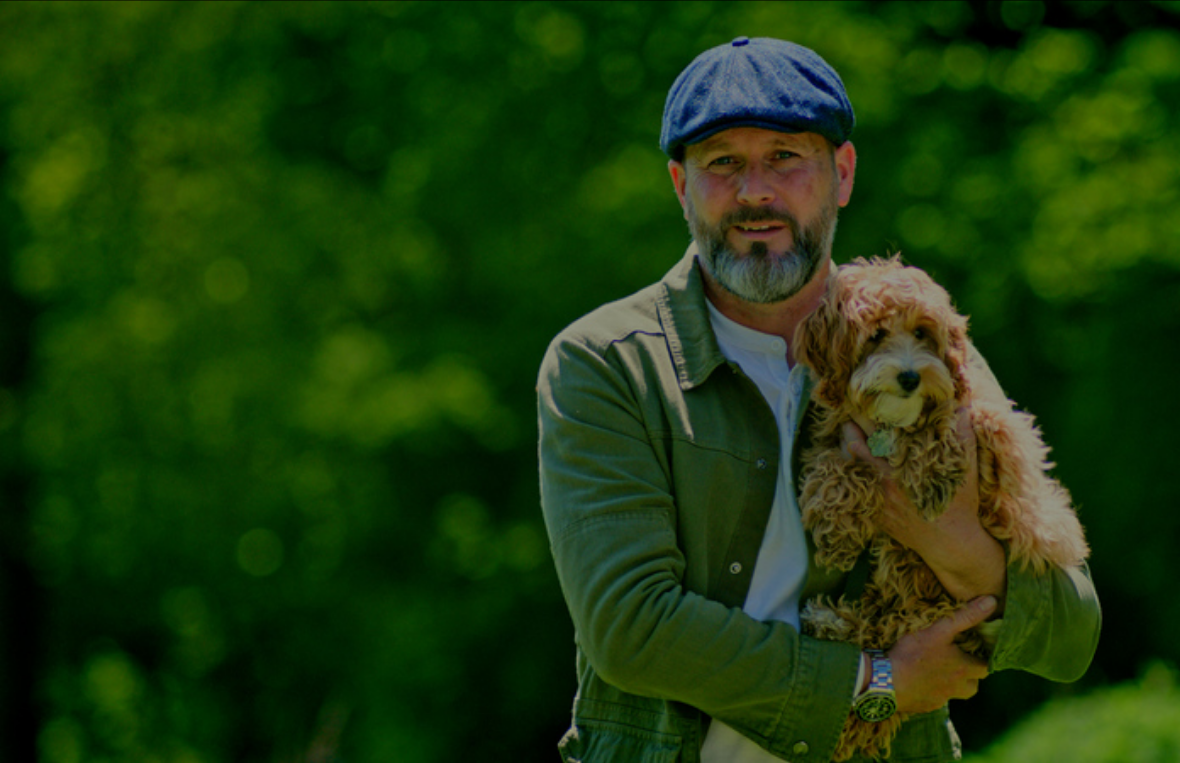 click on "Video Player is loading. Play Lesson Introduction to puppy training 10s Skip Back 10 seconds Pause 10s Skip Forward 10 seconds Loaded :  24.52% Pause Mute Current Time  0:43 - Duration  6:06
Steve Mann
Lesson 12
Introduction to puppy training
1x Playback Rate 2x 1.5x 1x , selected 0.5x Captions captions off , selected English  Captions This is a modal window.
Lesson Completed
Up next
Puppies: toilet training
Cancel
Do you want to save this lesson?
Save lesson
Rewatch" at bounding box center (590, 381) 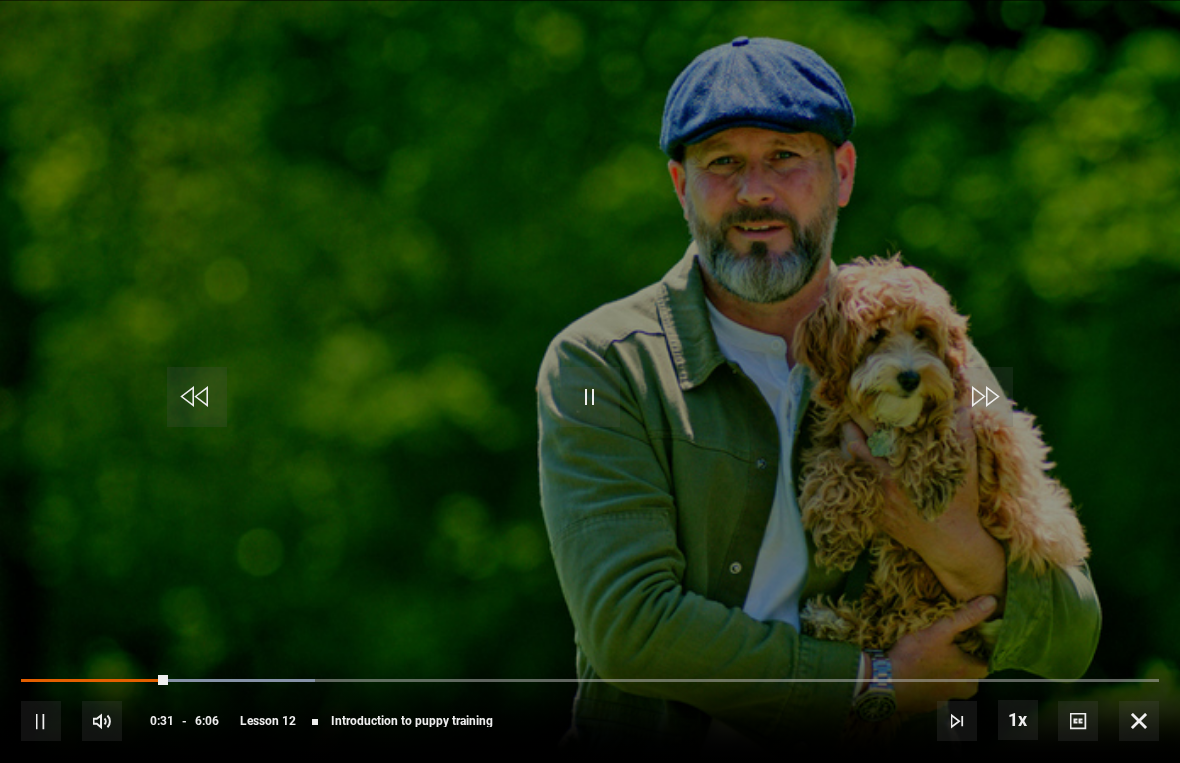 click at bounding box center (94, 681) 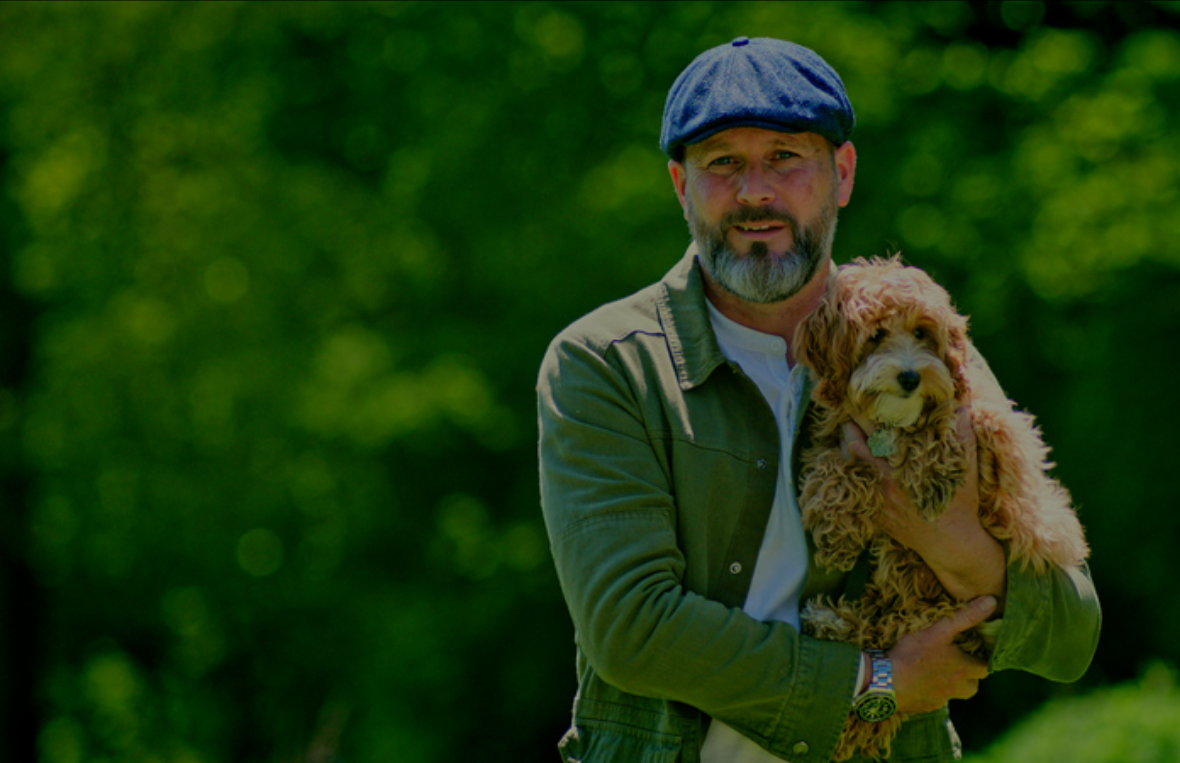 click at bounding box center (72, 681) 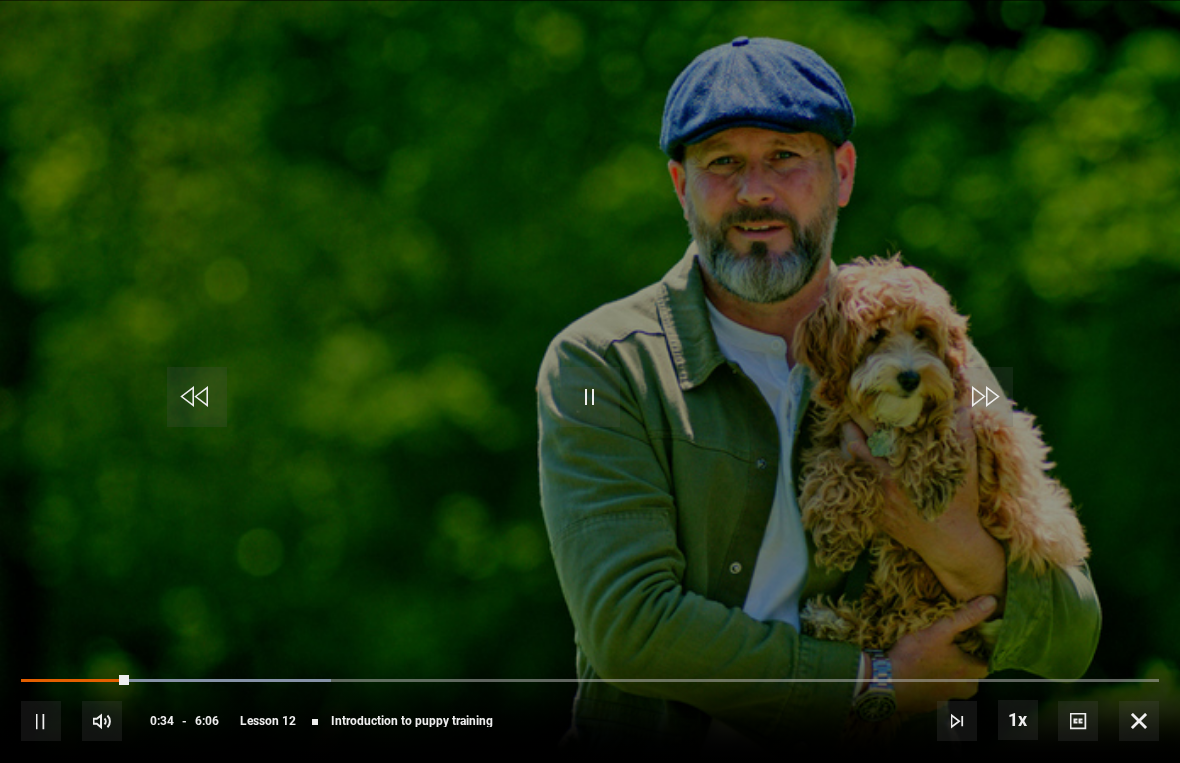 click on "10s Skip Back 10 seconds Pause 10s Skip Forward 10 seconds Loaded :  27.21% Pause Mute Current Time  0:34 - Duration  6:06
Steve Mann
Lesson 12
Introduction to puppy training
1x Playback Rate 2x 1.5x 1x , selected 0.5x Captions captions off , selected English  Captions" at bounding box center (590, 707) 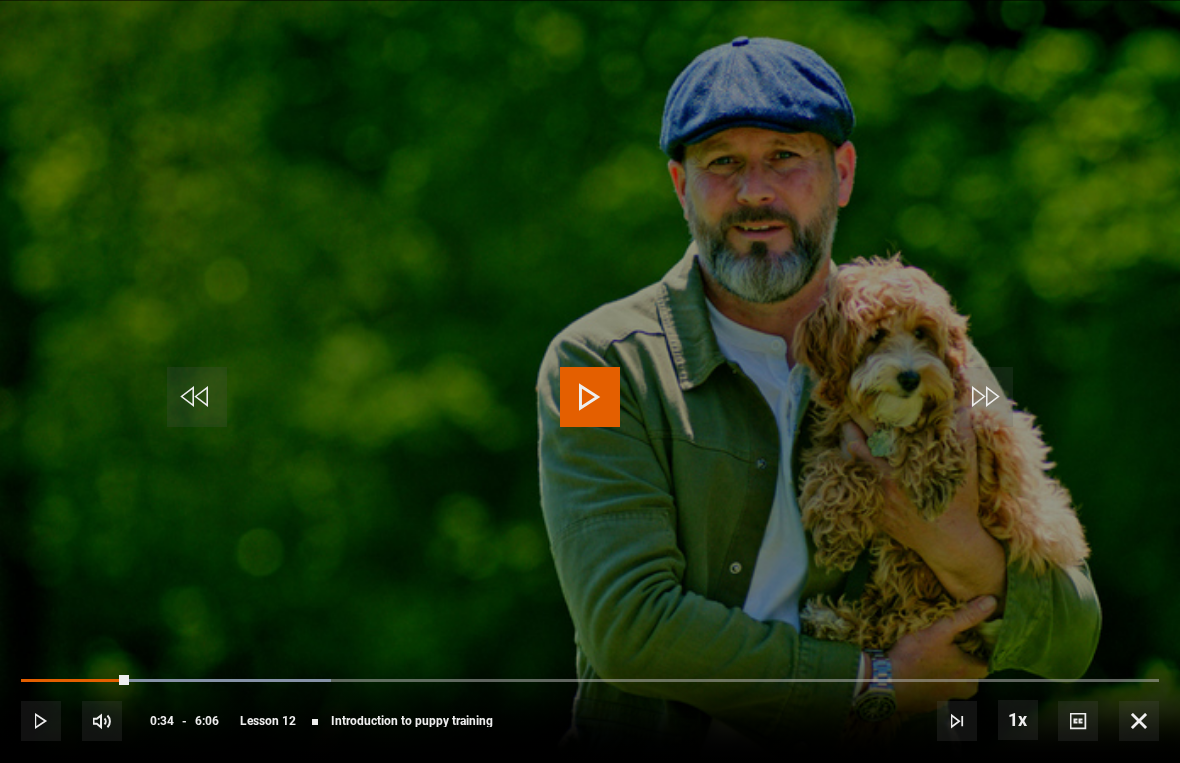 click on "10s Skip Back 10 seconds Play 10s Skip Forward 10 seconds Loaded :  27.21% Play Mute Current Time  0:34 - Duration  6:06
Steve Mann
Lesson 12
Introduction to puppy training
1x Playback Rate 2x 1.5x 1x , selected 0.5x Captions captions off , selected English  Captions" at bounding box center (590, 707) 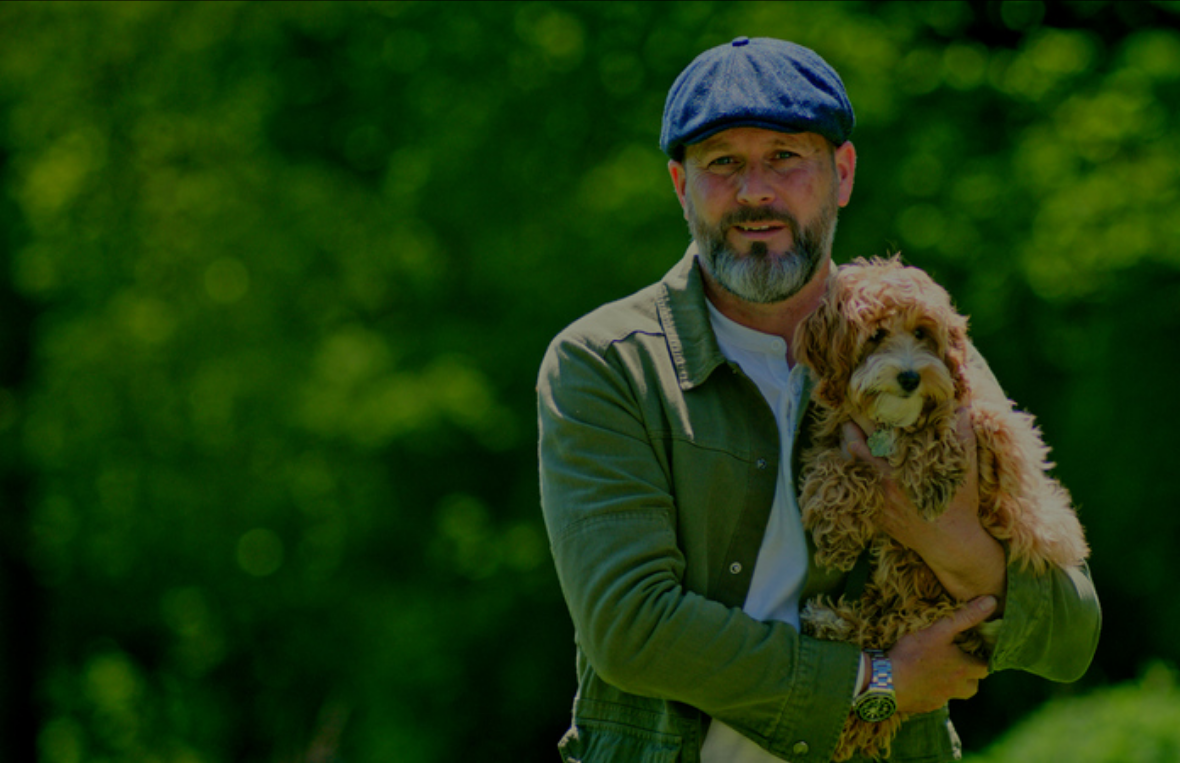click on "Video Player is loading. Play Lesson Introduction to puppy training 10s Skip Back 10 seconds Pause 10s Skip Forward 10 seconds Loaded :  27.21% Pause Mute Current Time  0:22 - Duration  6:06
Steve Mann
Lesson 12
Introduction to puppy training
1x Playback Rate 2x 1.5x 1x , selected 0.5x Captions captions off , selected English  Captions This is a modal window.
Lesson Completed
Up next
Puppies: toilet training
Cancel
Do you want to save this lesson?
Save lesson
Rewatch" at bounding box center (590, 381) 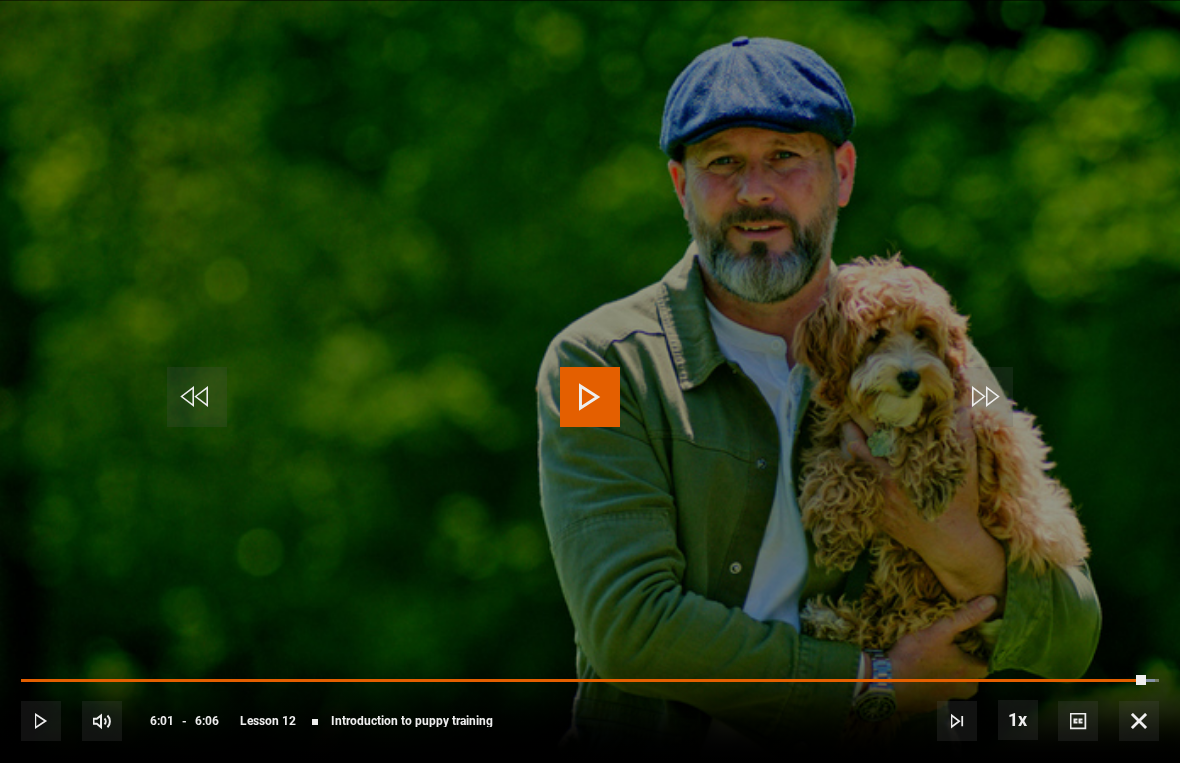 click on "Skip to main content
Cancel
Courses
Previous courses
Next courses
Agatha Christie Writing 12  Related Lessons New Ago Perrone Mastering Mixology 22  Related Lessons New Isabel Allende Magical Storytelling 22  Related Lessons New Evy Poumpouras The Art of Influence 24  Related Lessons New Trinny Woodall Thriving in Business 24  Related Lessons Beata Heuman Interior Design 20  Related Lessons New Eric Vetro Sing Like the Stars 31  Related Lessons Stephanie Romiszewski  Sleep Better 21  Related Lessons Jo Malone CBE 7" at bounding box center [590, 2054] 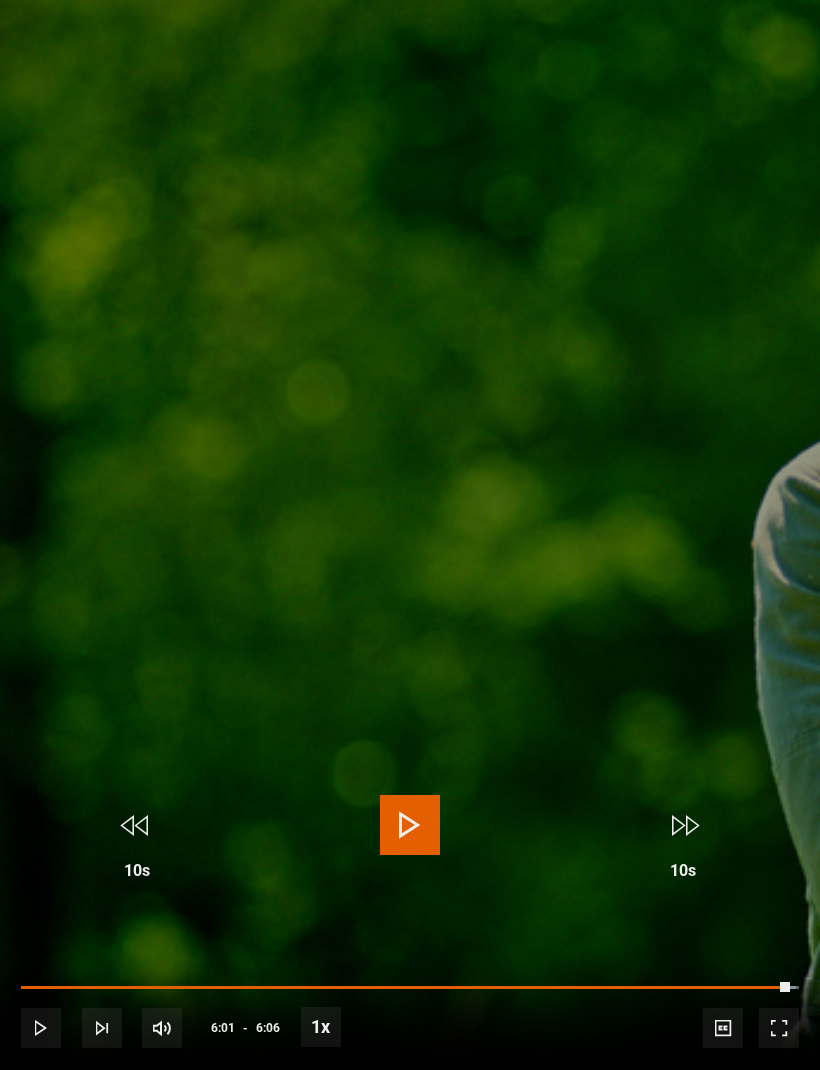 scroll, scrollTop: 1143, scrollLeft: 0, axis: vertical 